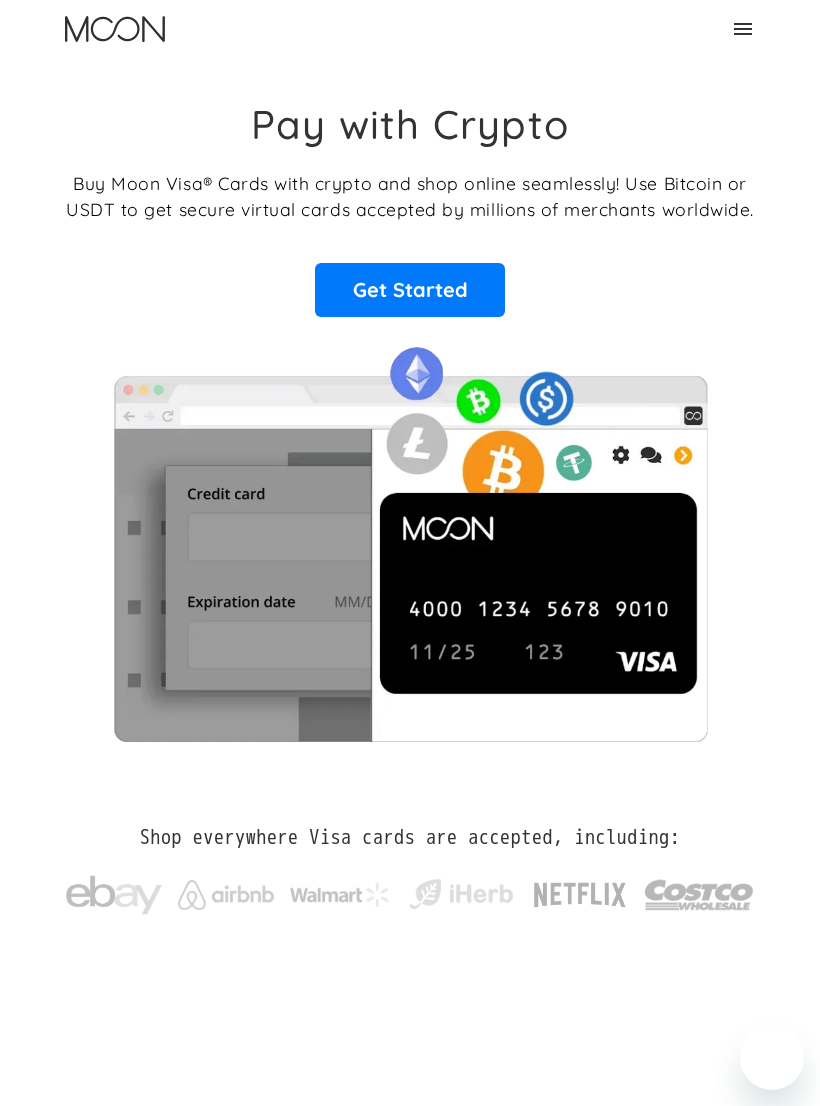 scroll, scrollTop: 0, scrollLeft: 0, axis: both 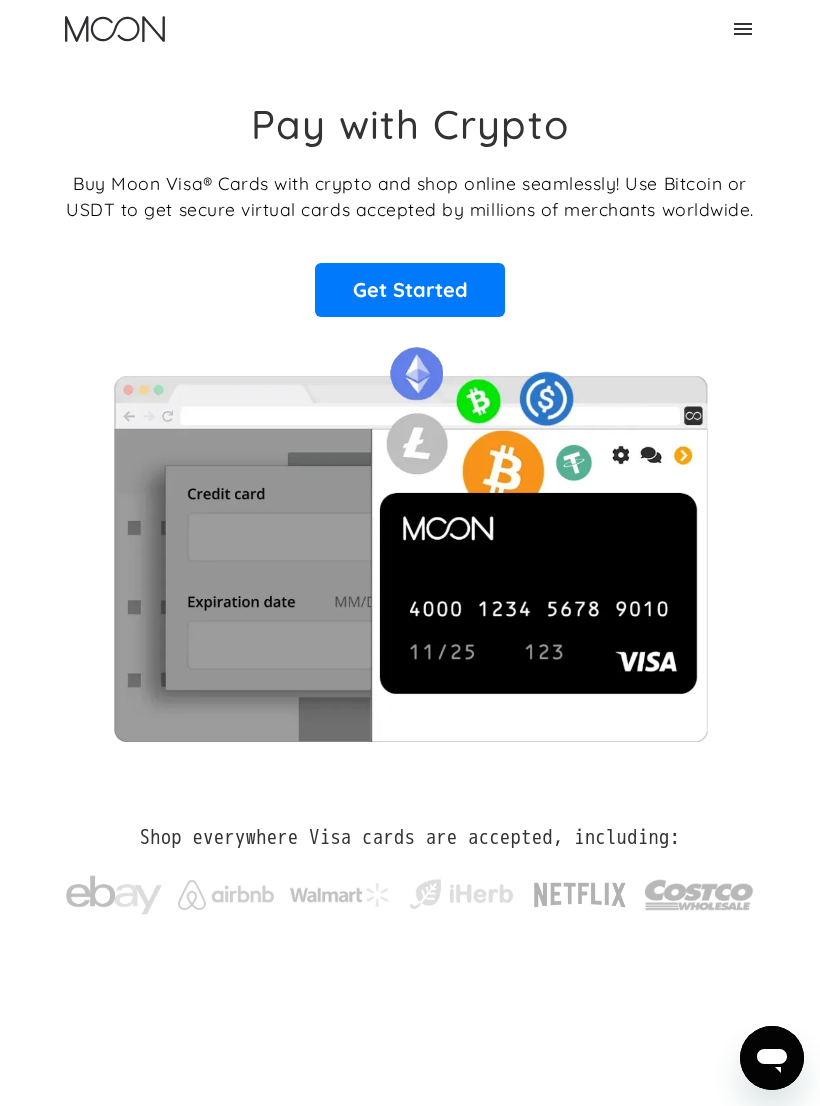 click on "Get Started" at bounding box center [410, 290] 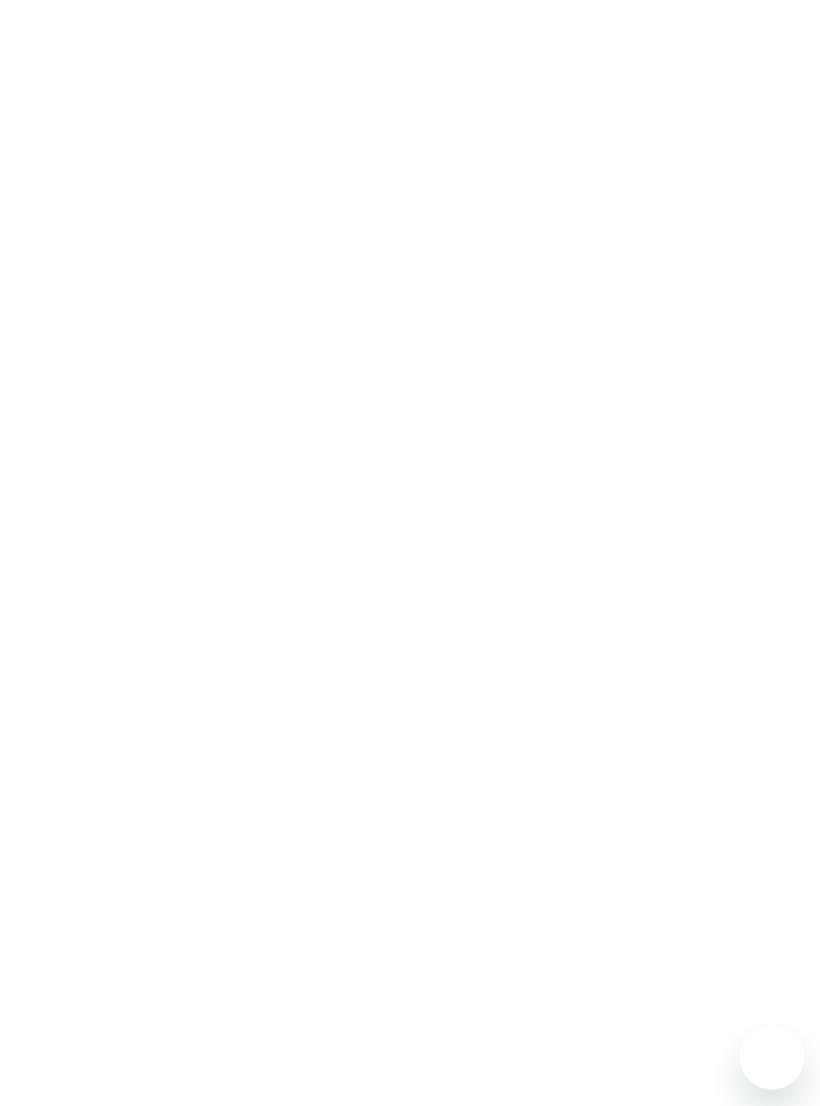 scroll, scrollTop: 0, scrollLeft: 0, axis: both 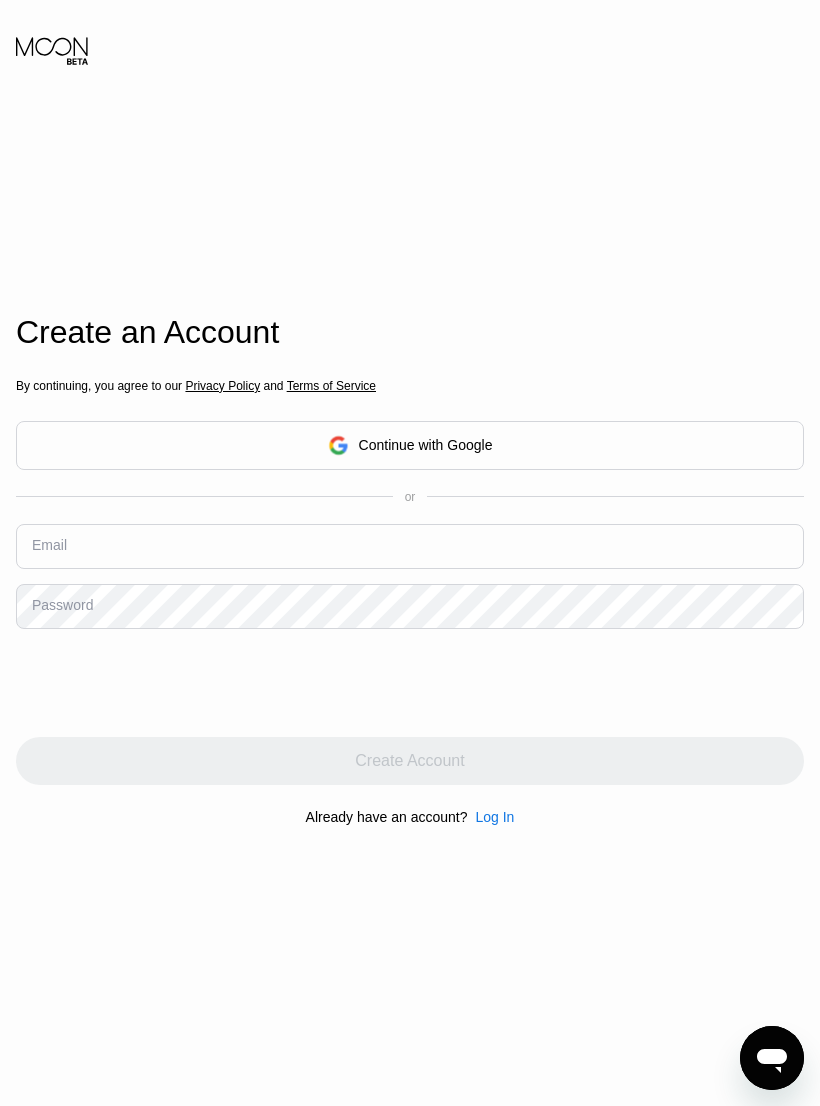 click on "Continue with Google" at bounding box center (410, 445) 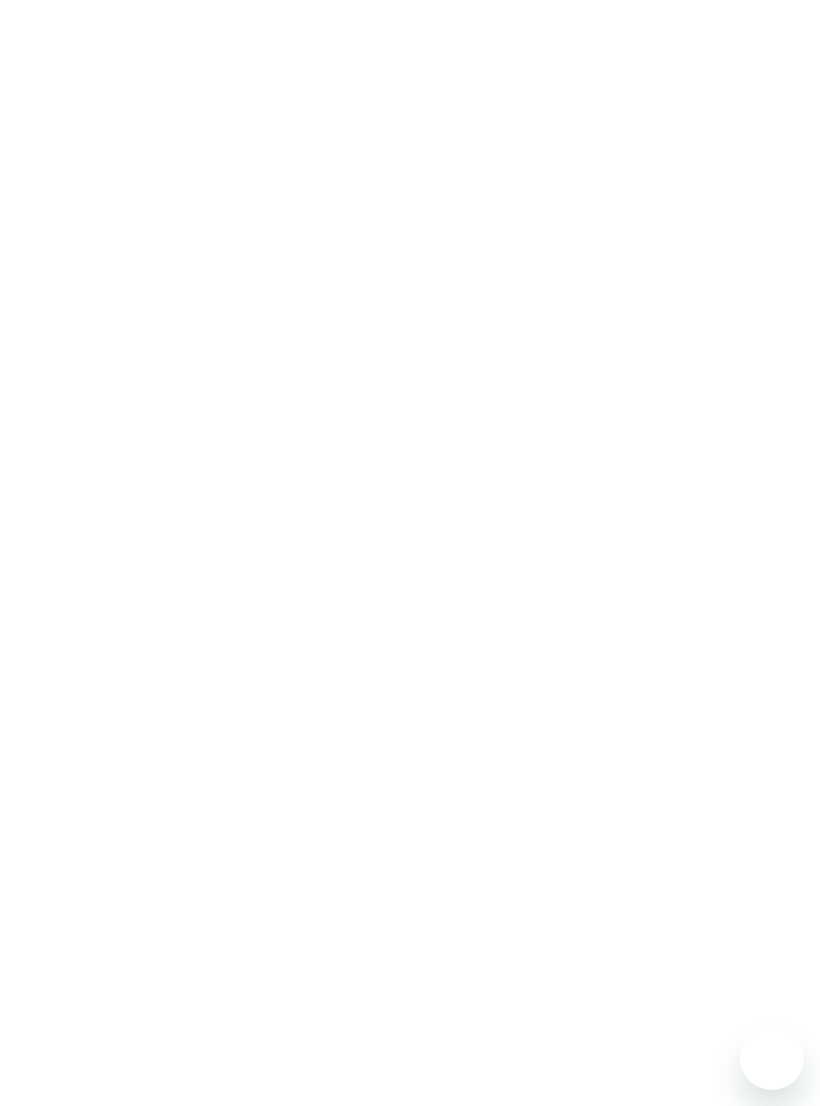 scroll, scrollTop: 0, scrollLeft: 0, axis: both 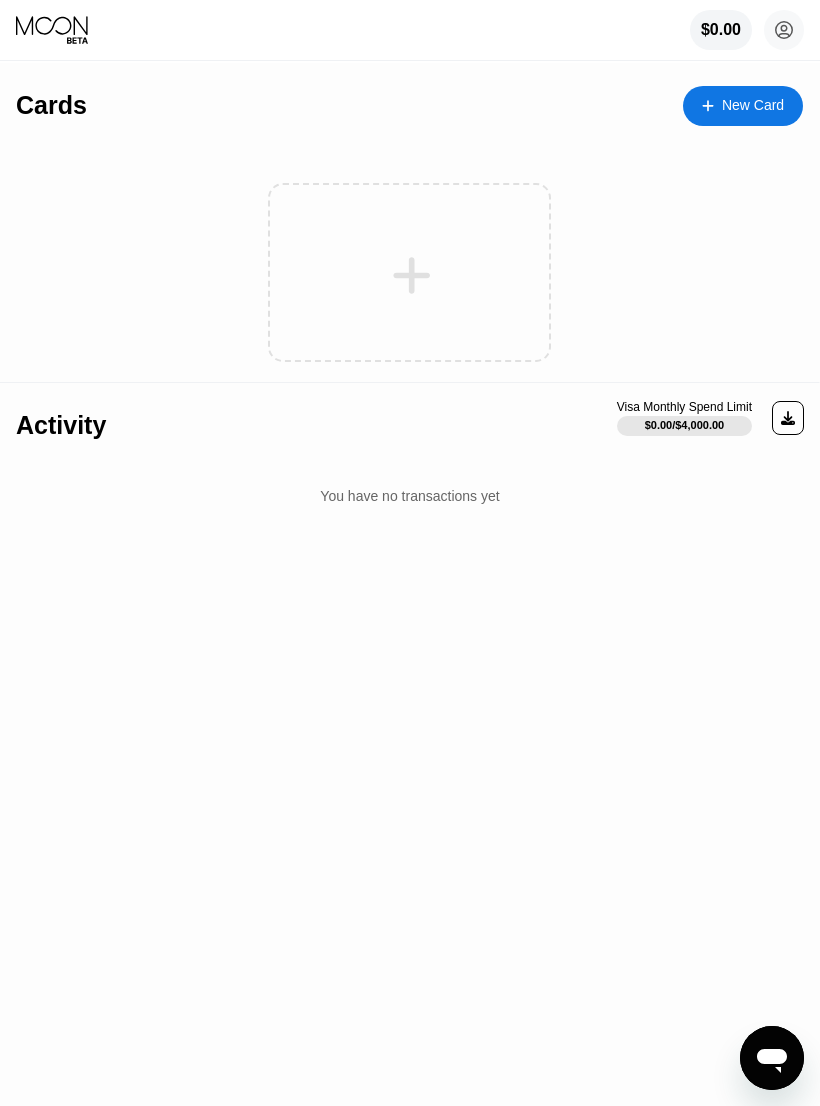 click at bounding box center [409, 272] 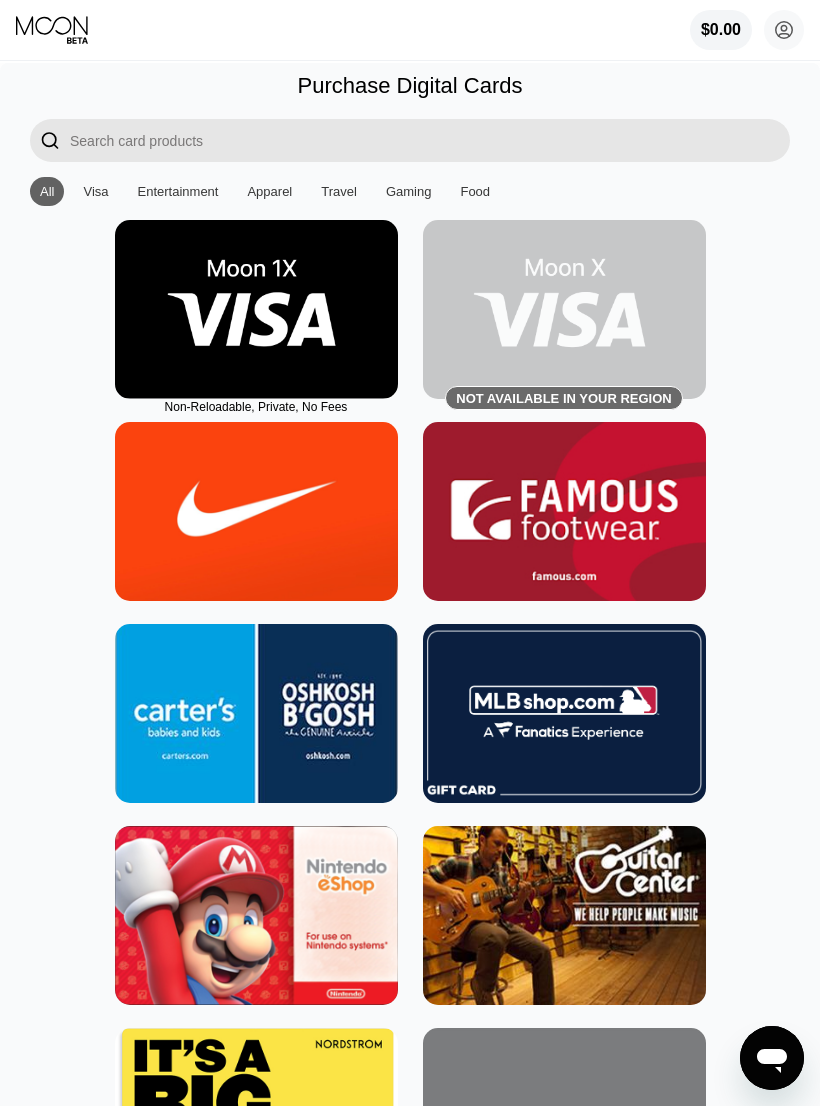 click at bounding box center [256, 309] 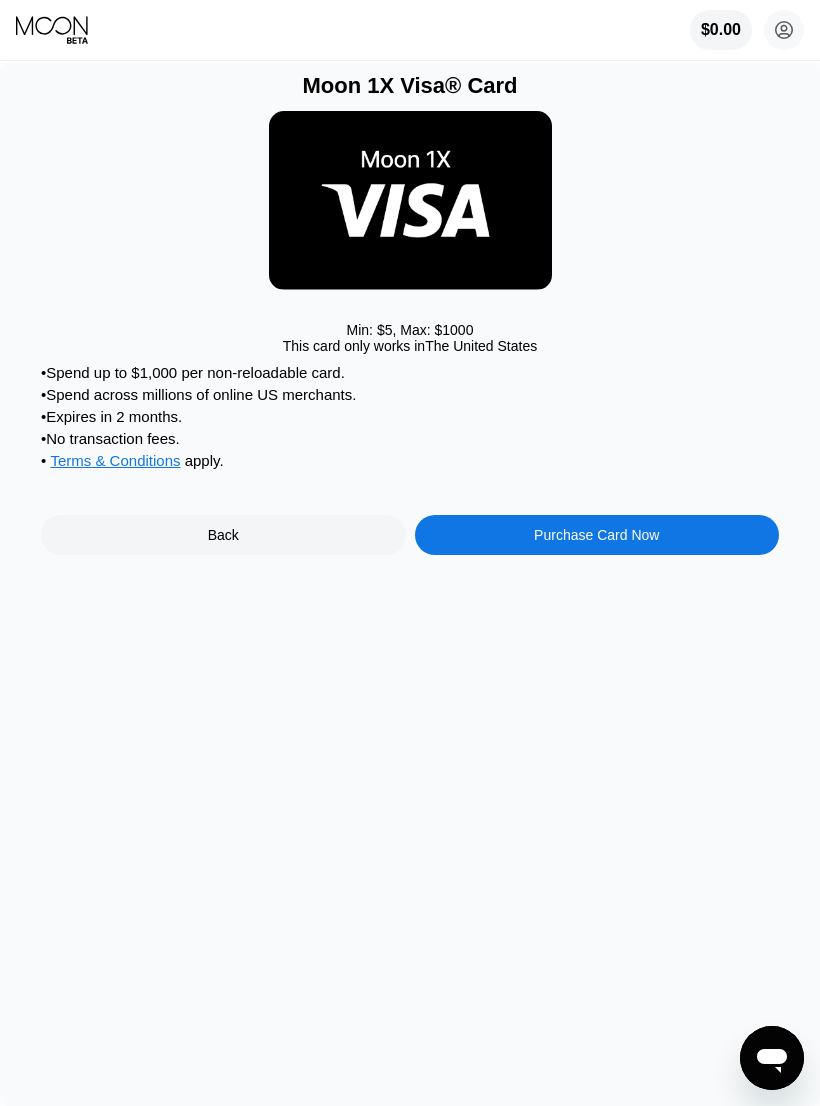 click on "Purchase Card Now" at bounding box center [597, 535] 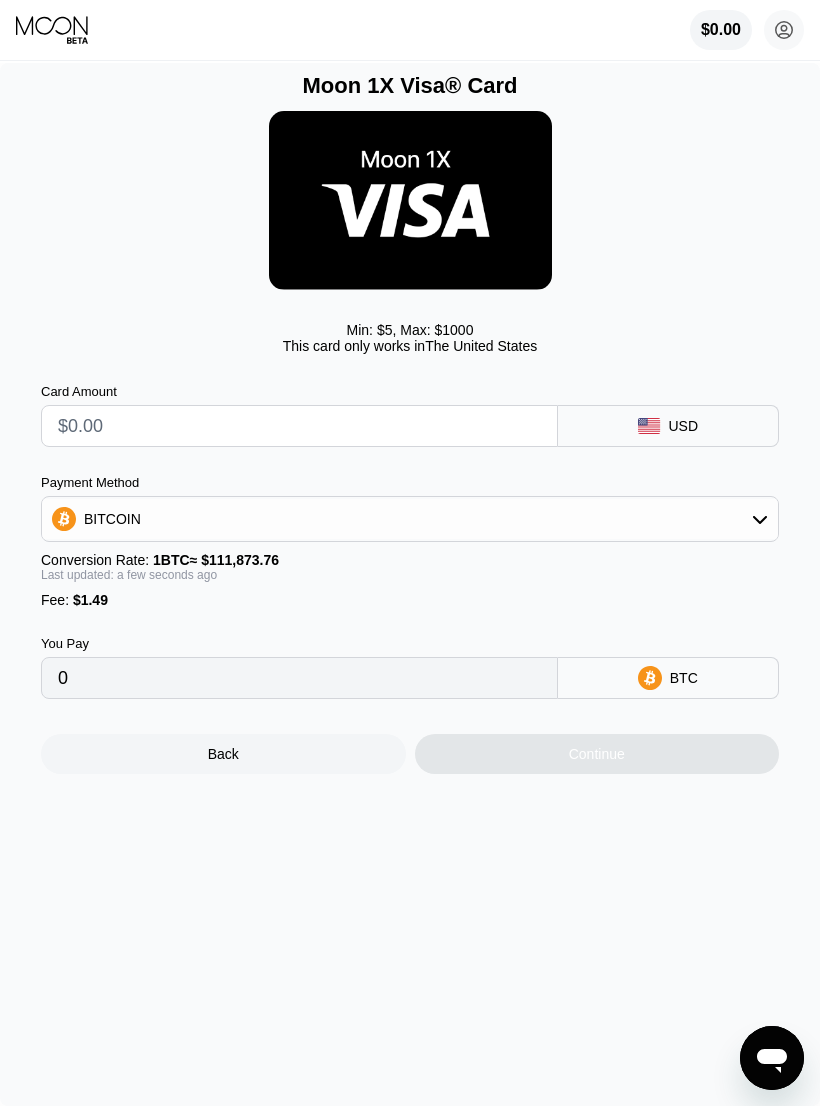 click at bounding box center (299, 426) 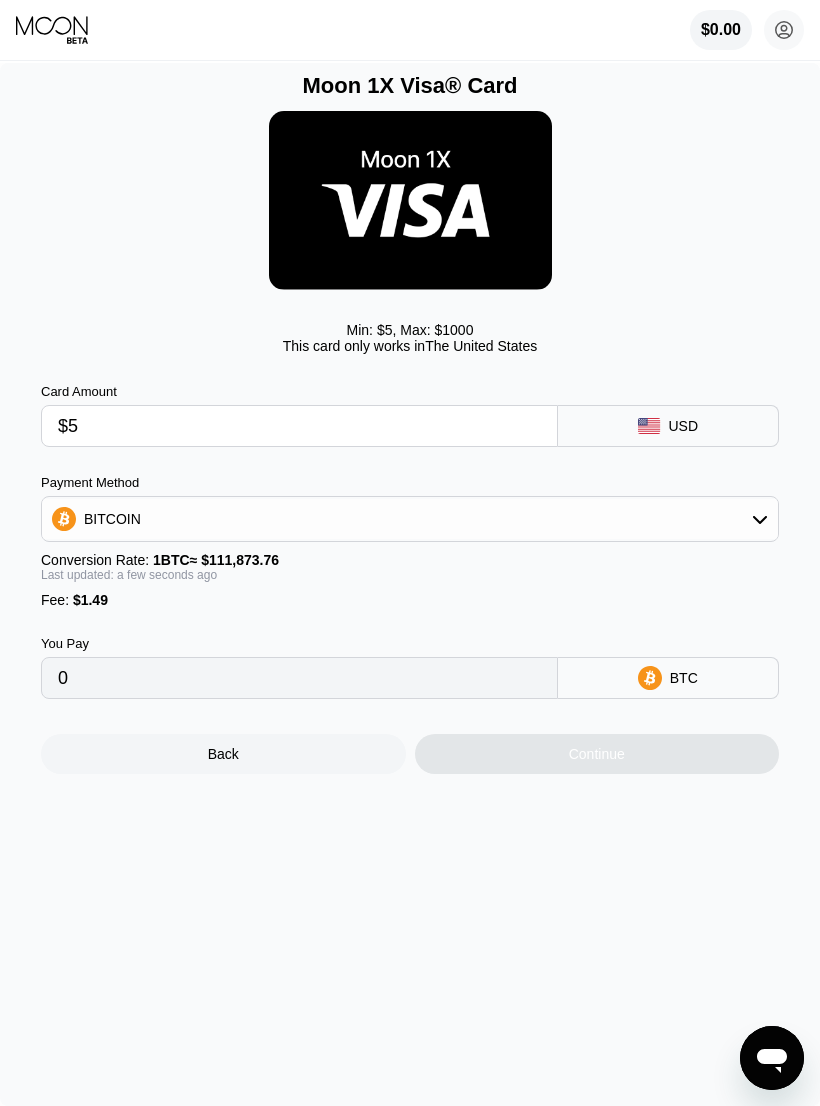 type on "0.00005802" 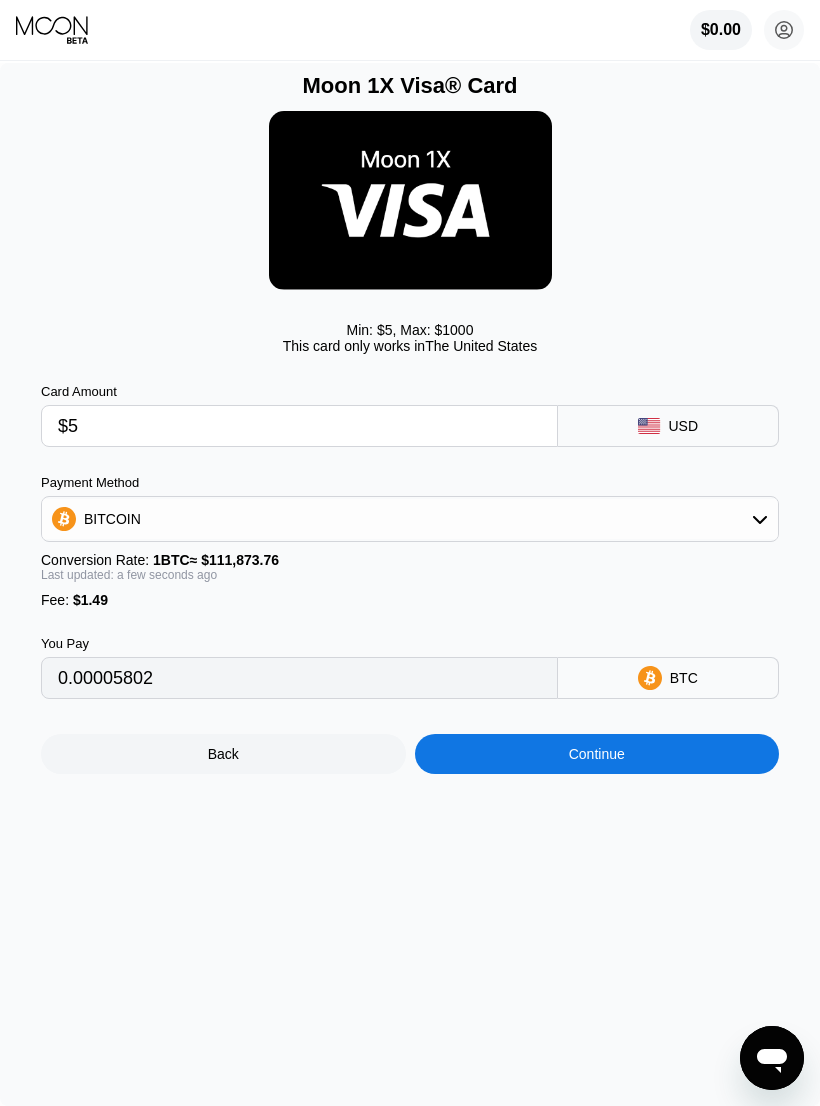 click on "Continue" at bounding box center (597, 754) 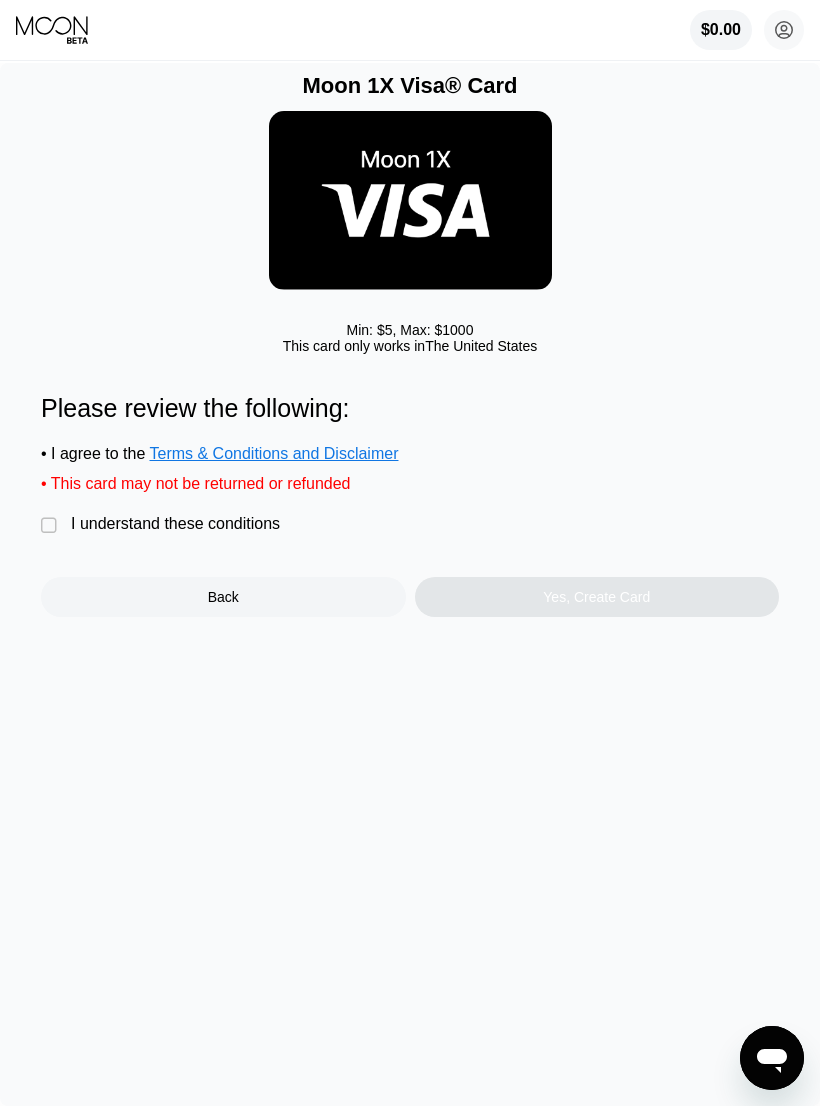 click on "" at bounding box center (51, 526) 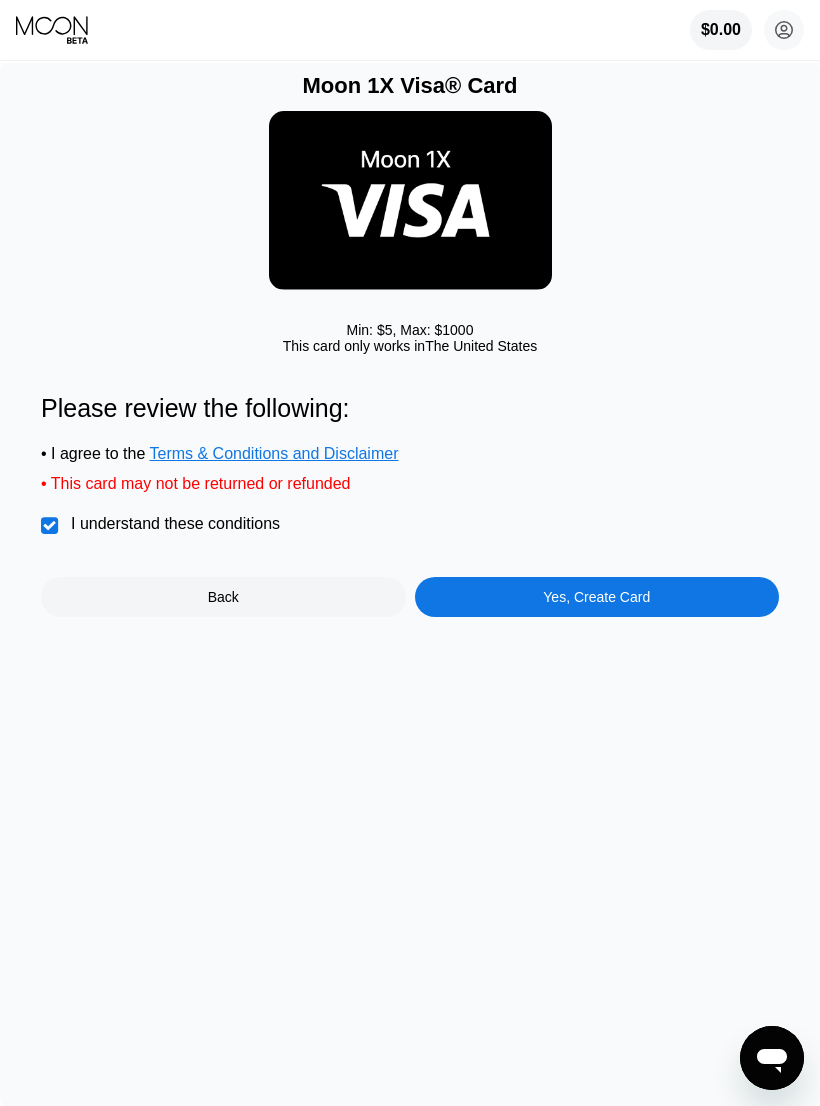 click on "Yes, Create Card" at bounding box center [597, 597] 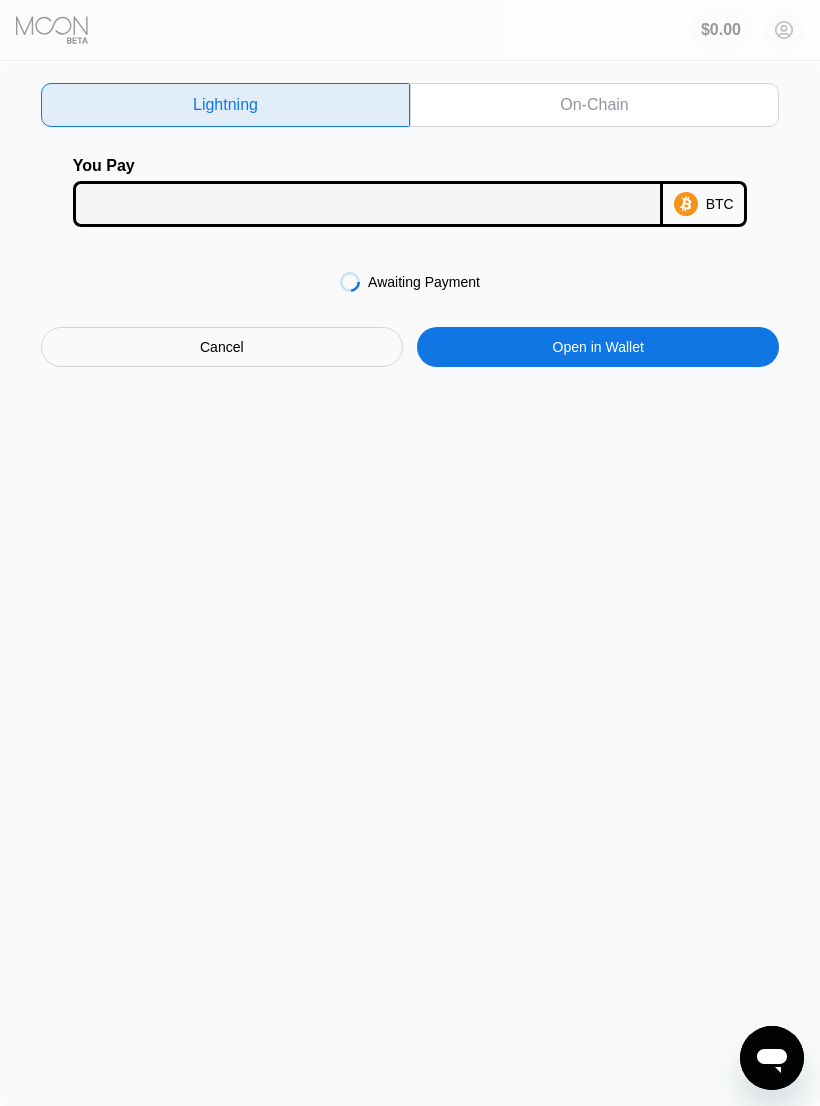 click on "Lightning On-Chain You Pay BTC Awaiting Payment Cancel Open in Wallet" at bounding box center [410, 584] 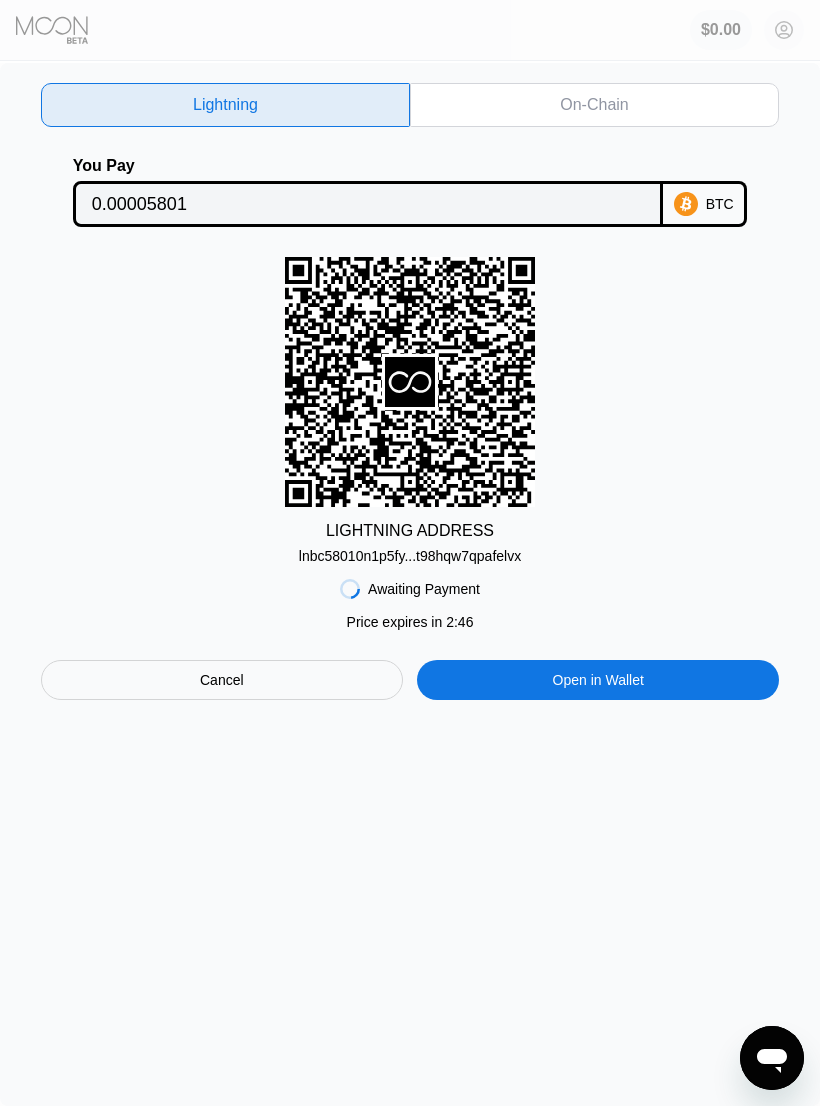 click on "Awaiting Payment Price expires in   2 : 46 Cancel Open in Wallet" at bounding box center [410, 632] 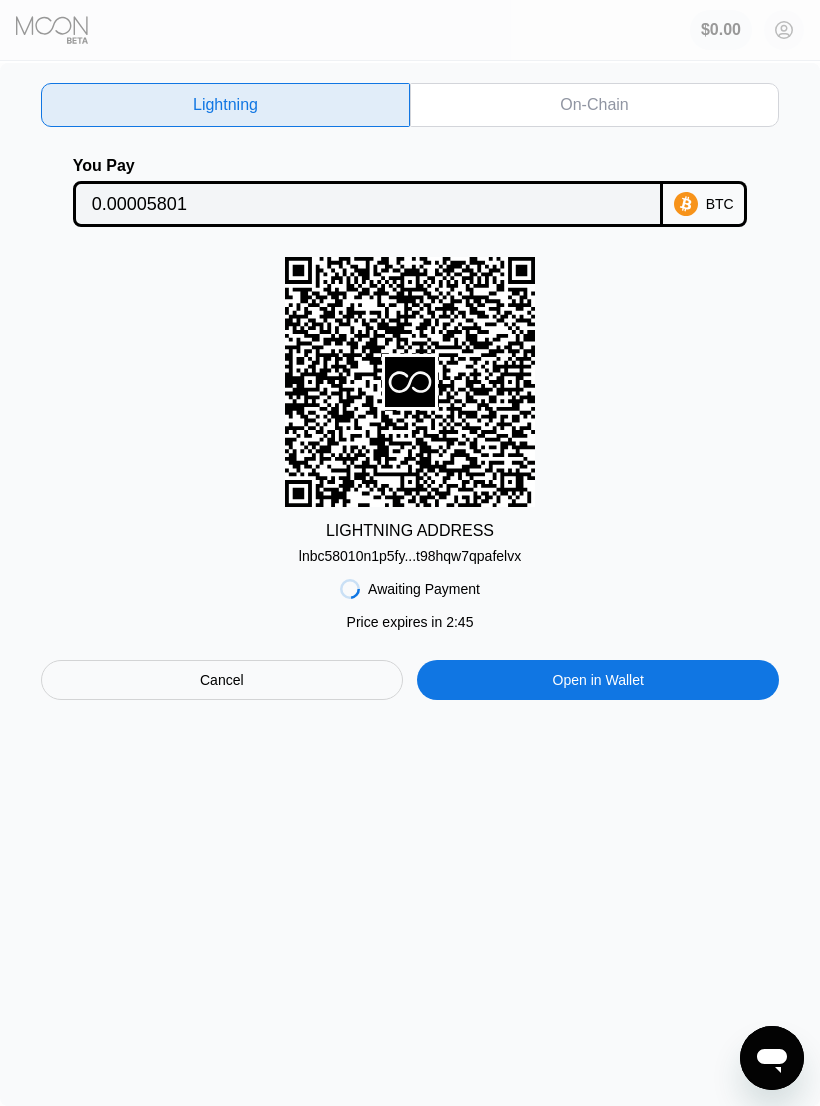 click on "lnbc58010n1p5fy...t98hqw7qpafelvx" at bounding box center [410, 556] 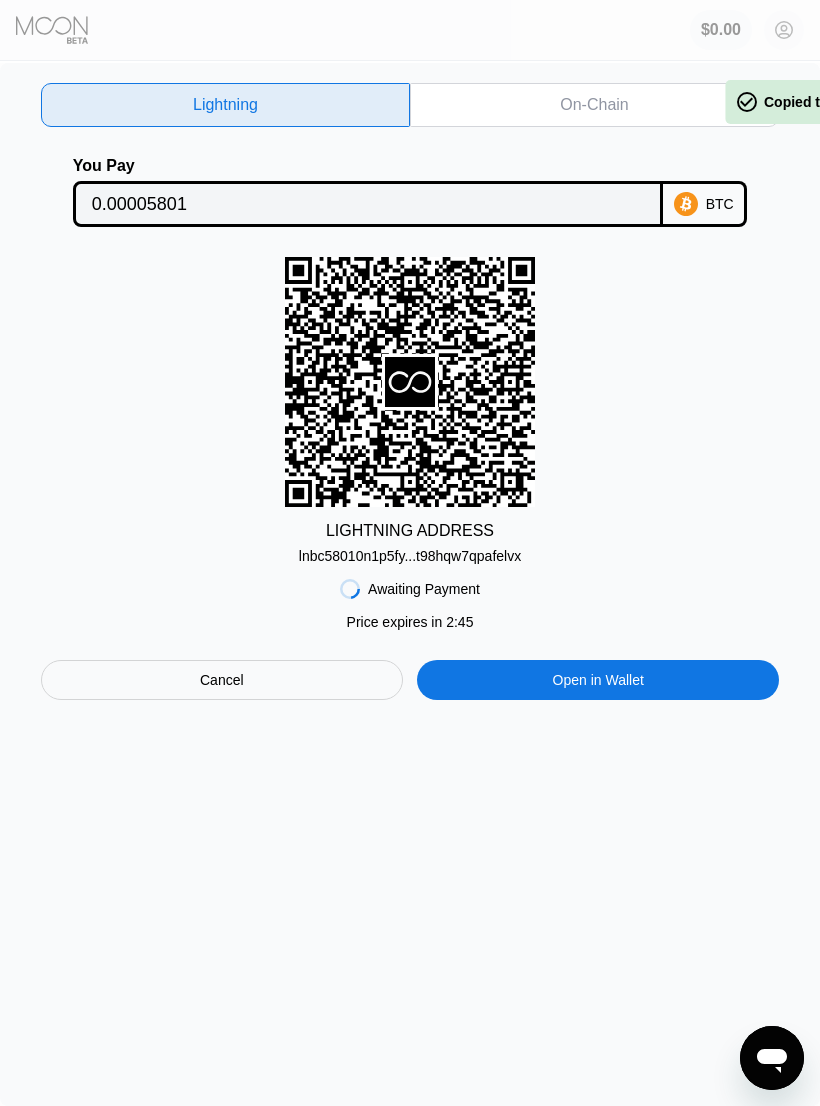 click on "lnbc58010n1p5fy...t98hqw7qpafelvx" at bounding box center [410, 556] 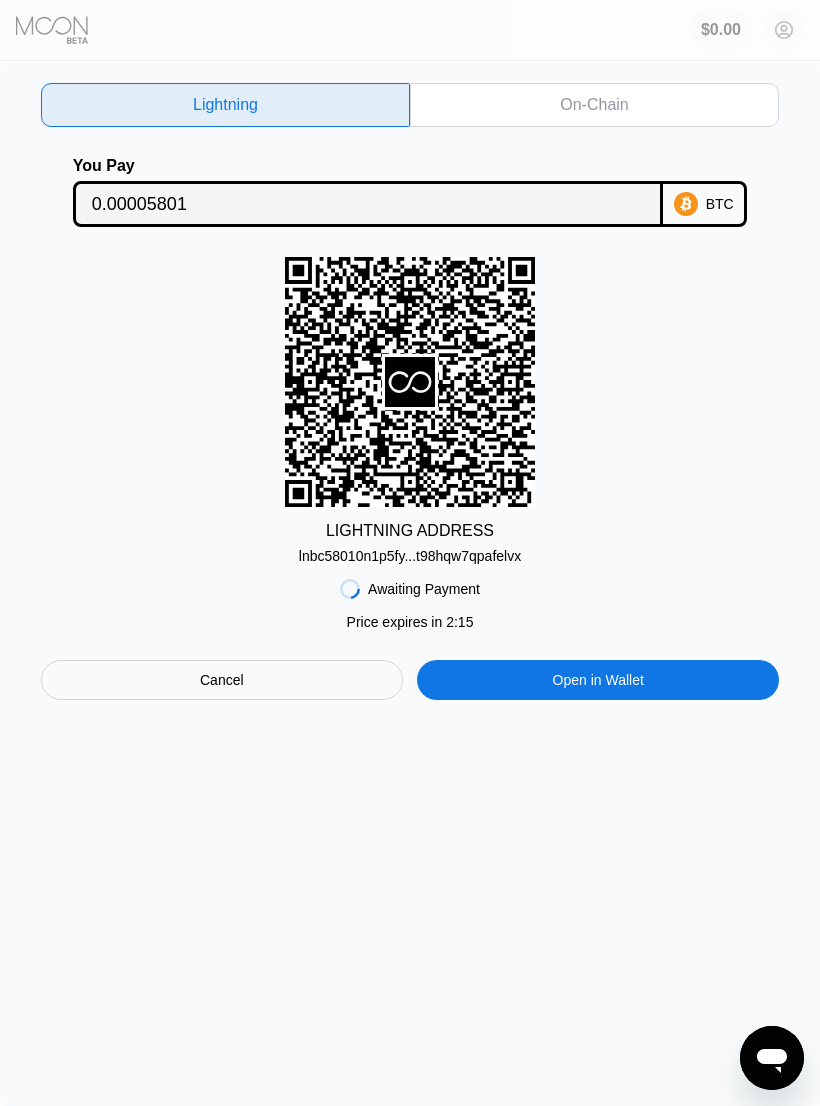click on "On-Chain" at bounding box center (594, 105) 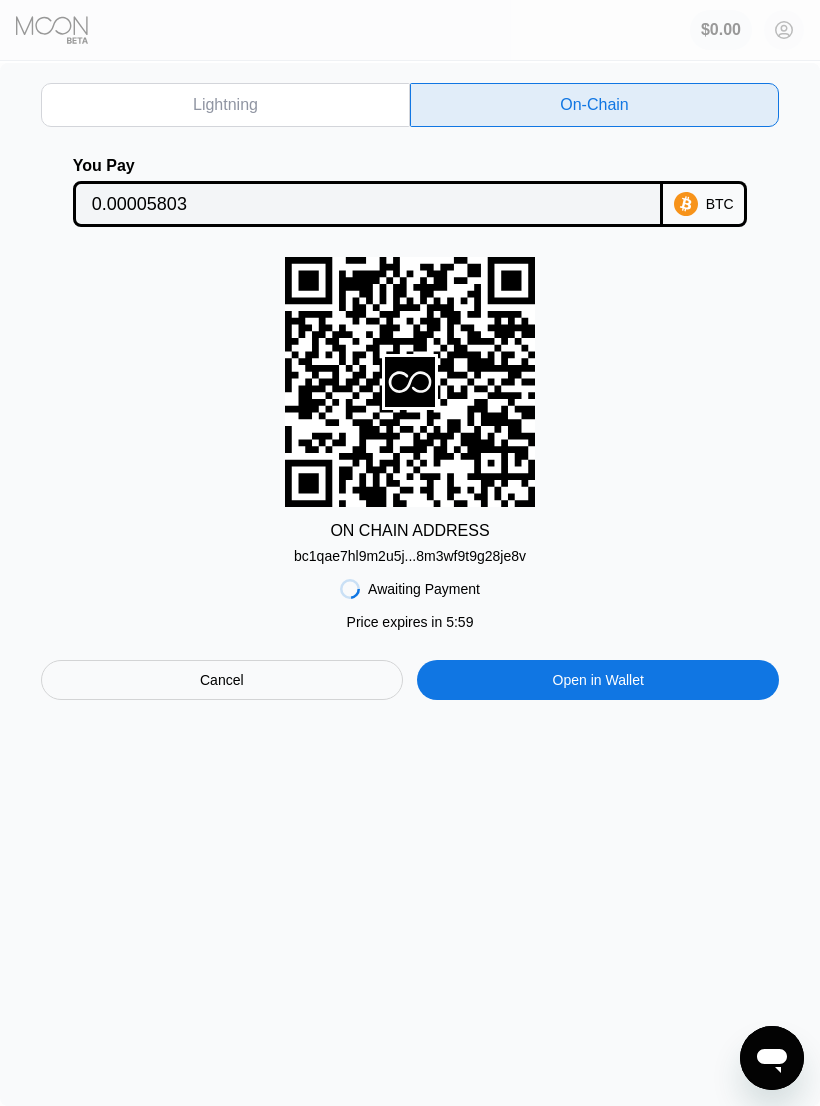 scroll, scrollTop: 0, scrollLeft: 0, axis: both 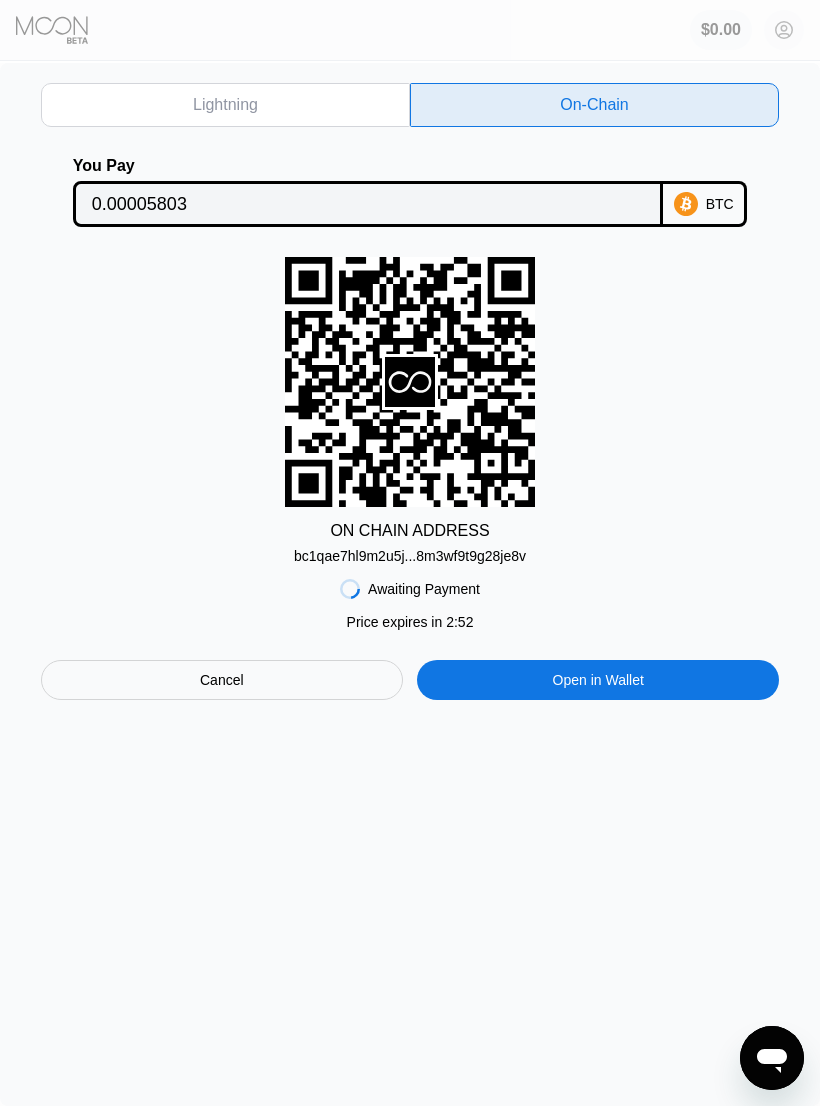 click on "$0.00" at bounding box center [721, 30] 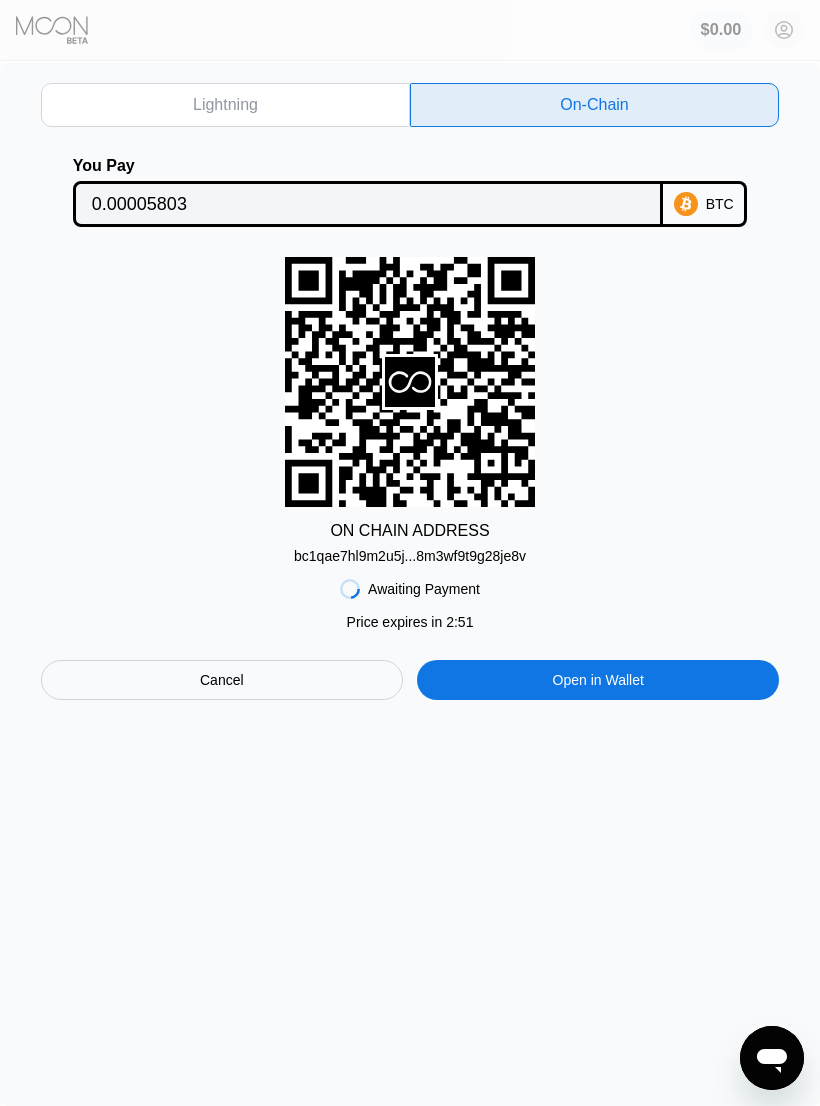 click on "$0.00" at bounding box center (720, 30) 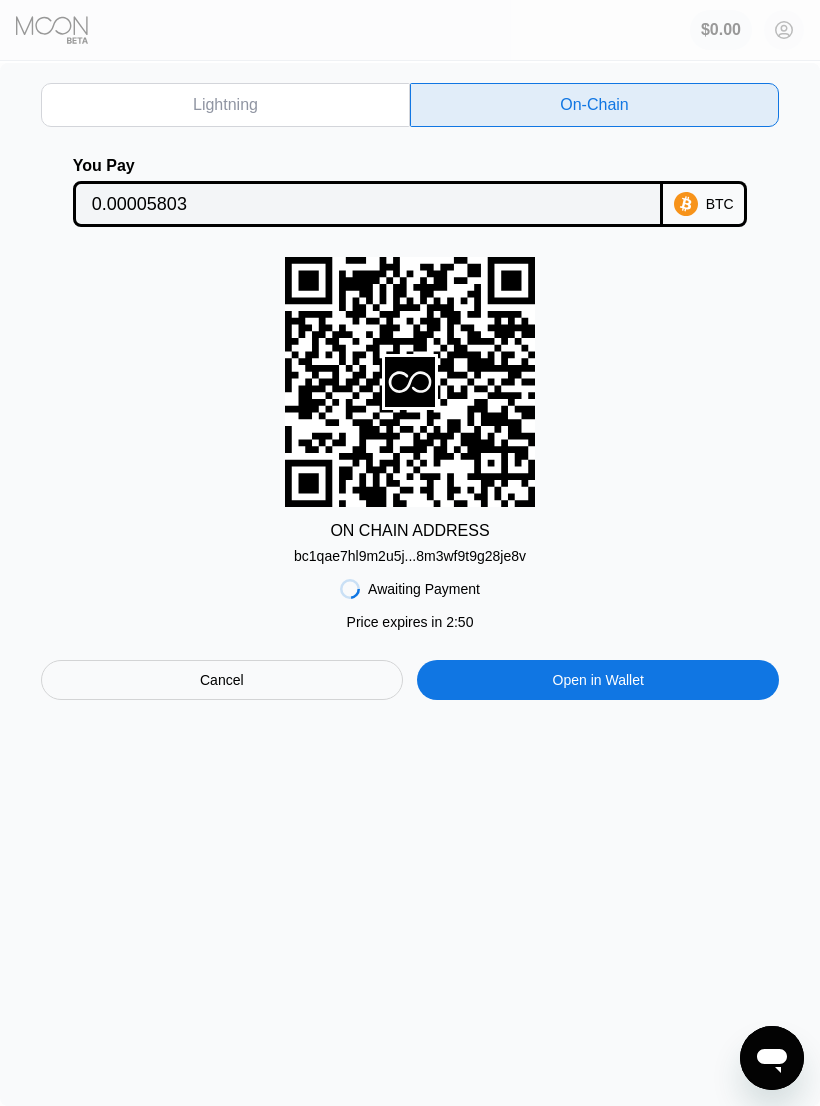 click on "$0.00 [NAME] [NAME] [EMAIL]  Home Settings Support Careers About Us Log out Privacy policy Terms" at bounding box center [747, 30] 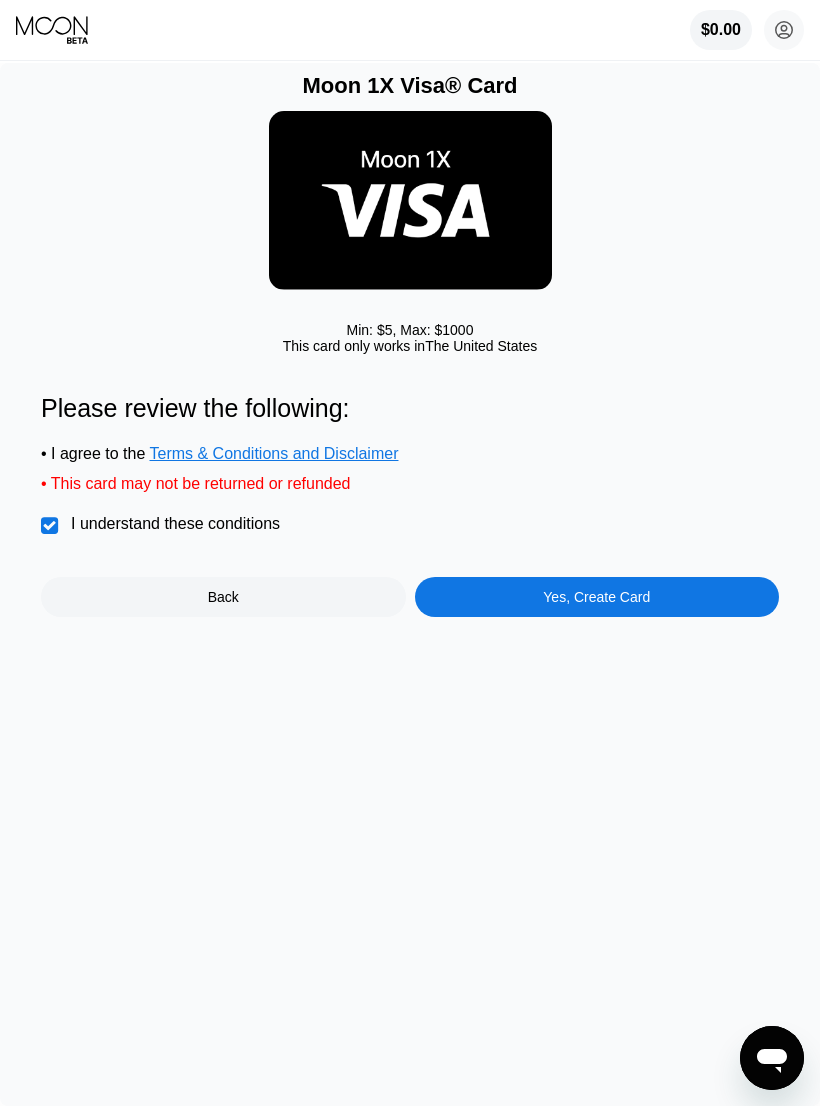 click on "$0.00" at bounding box center [721, 30] 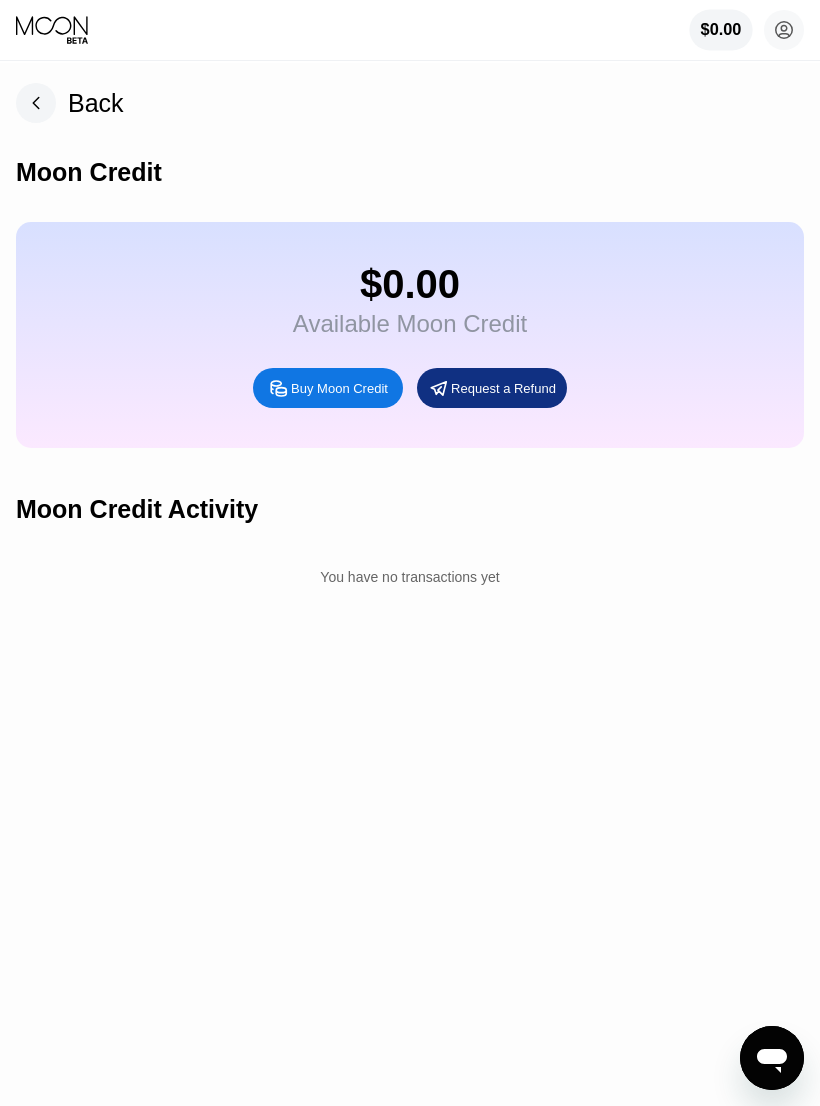click on "Buy Moon Credit" at bounding box center (339, 388) 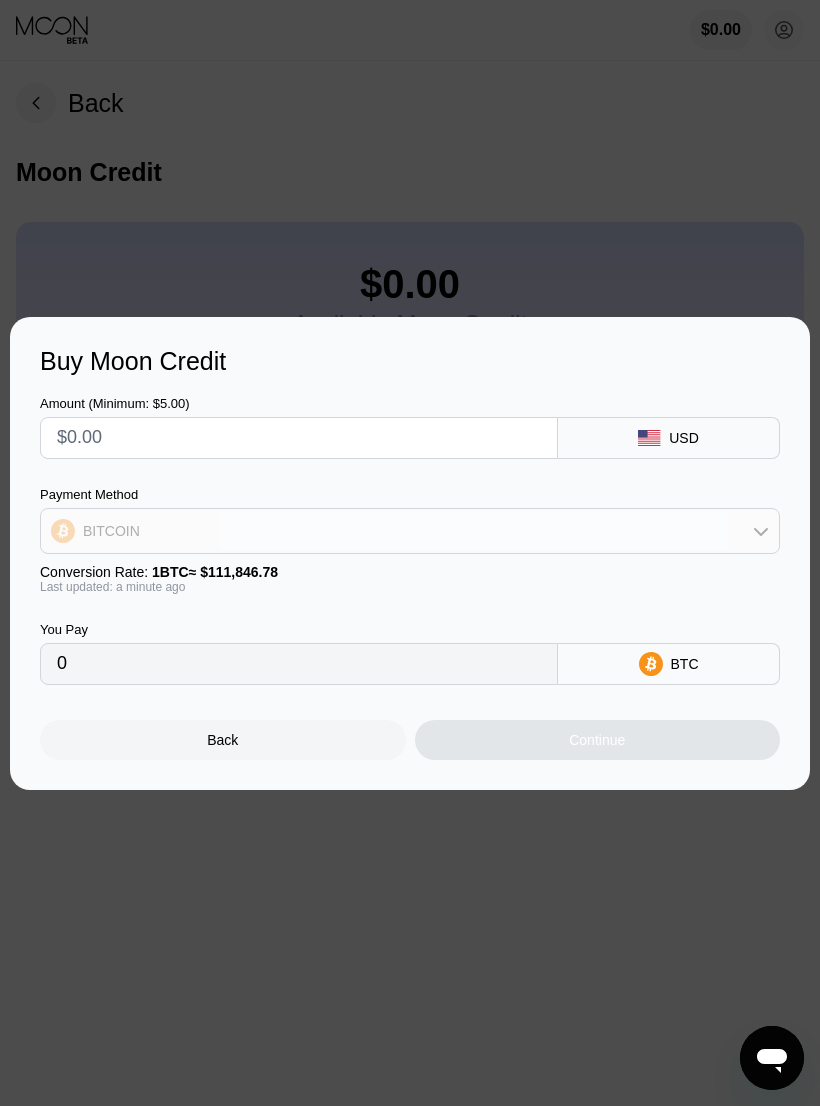 click on "BITCOIN" at bounding box center (111, 531) 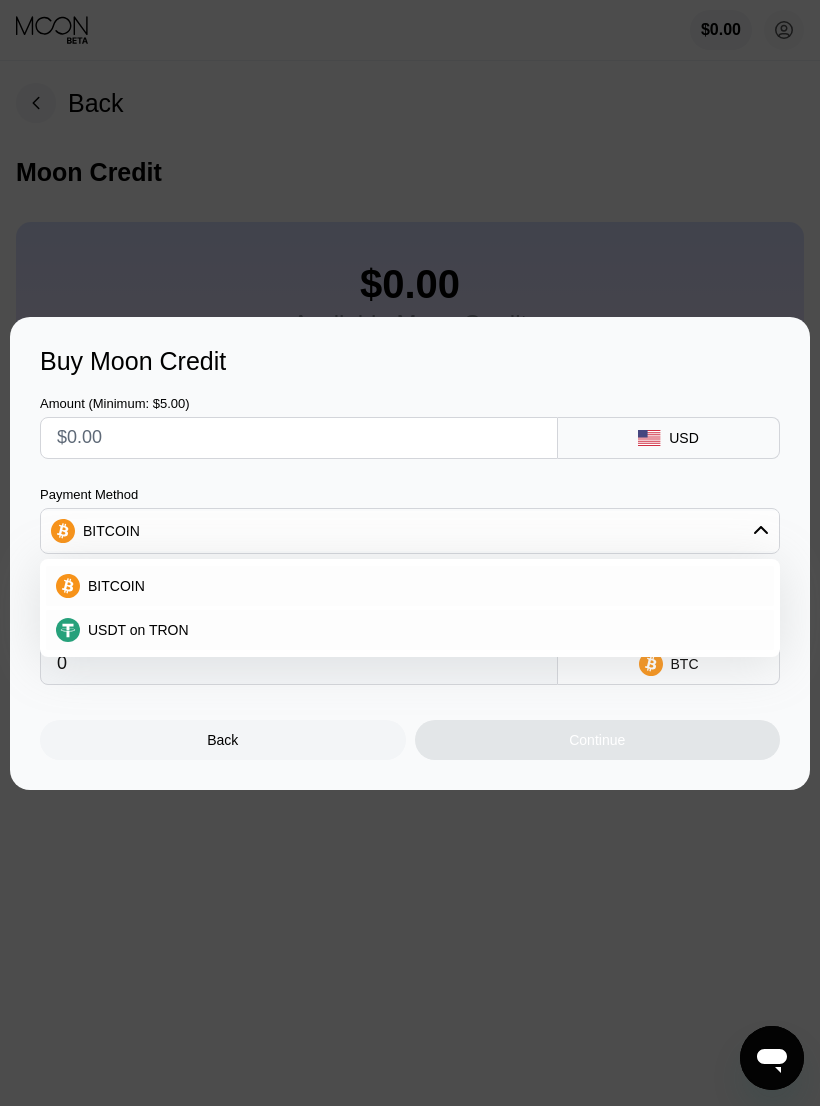 click on "USDT on TRON" at bounding box center [138, 630] 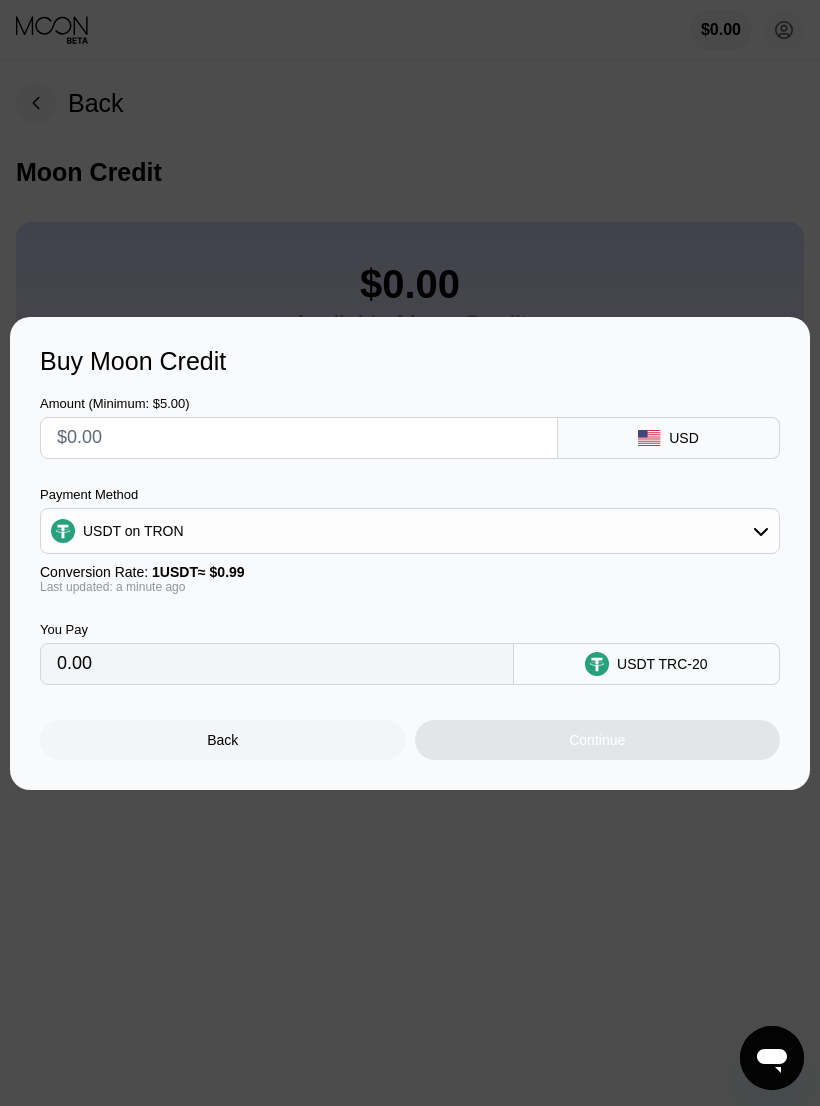 click on "USDT on TRON" at bounding box center (410, 531) 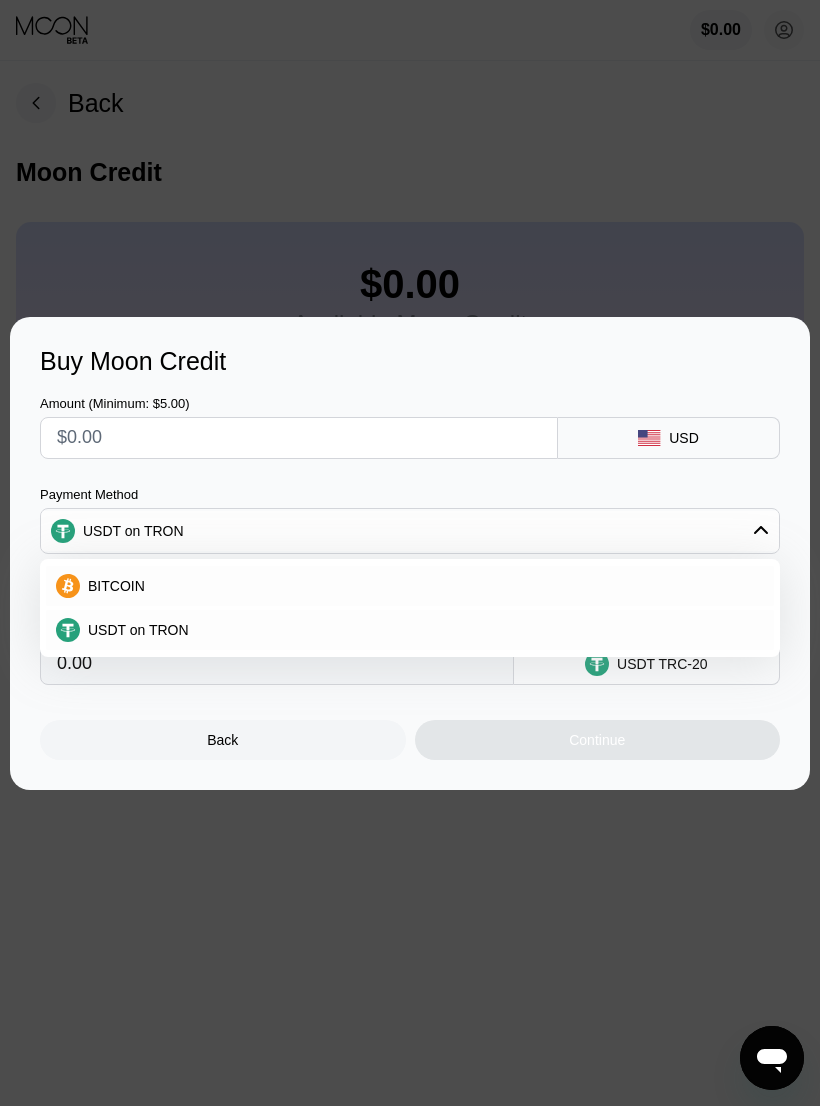 click on "BITCOIN" at bounding box center (112, 586) 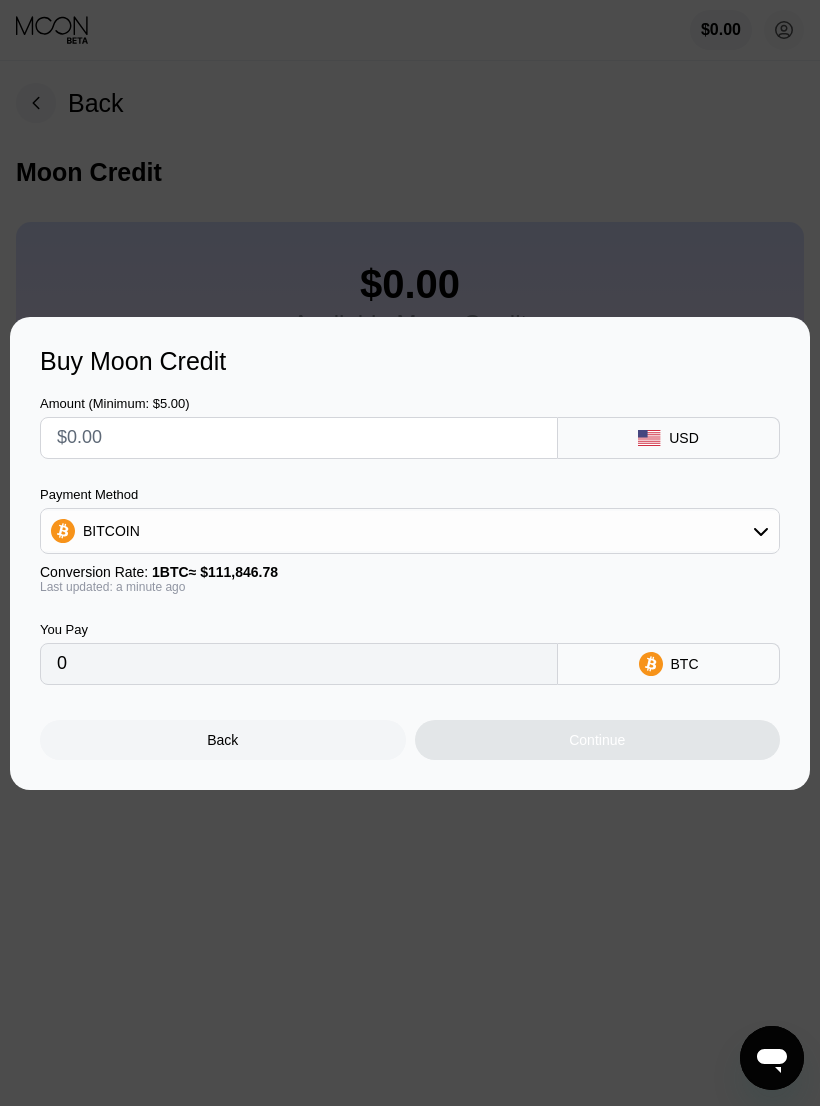 click at bounding box center (299, 438) 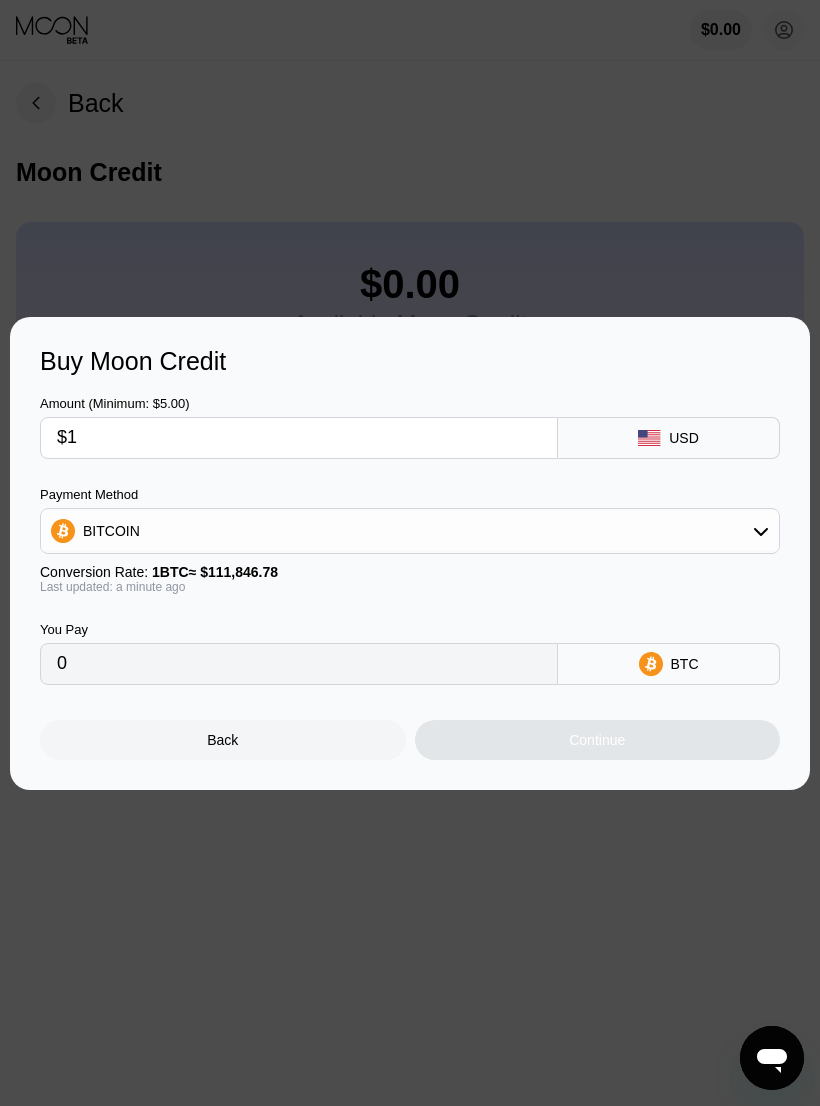 type on "0.00000895" 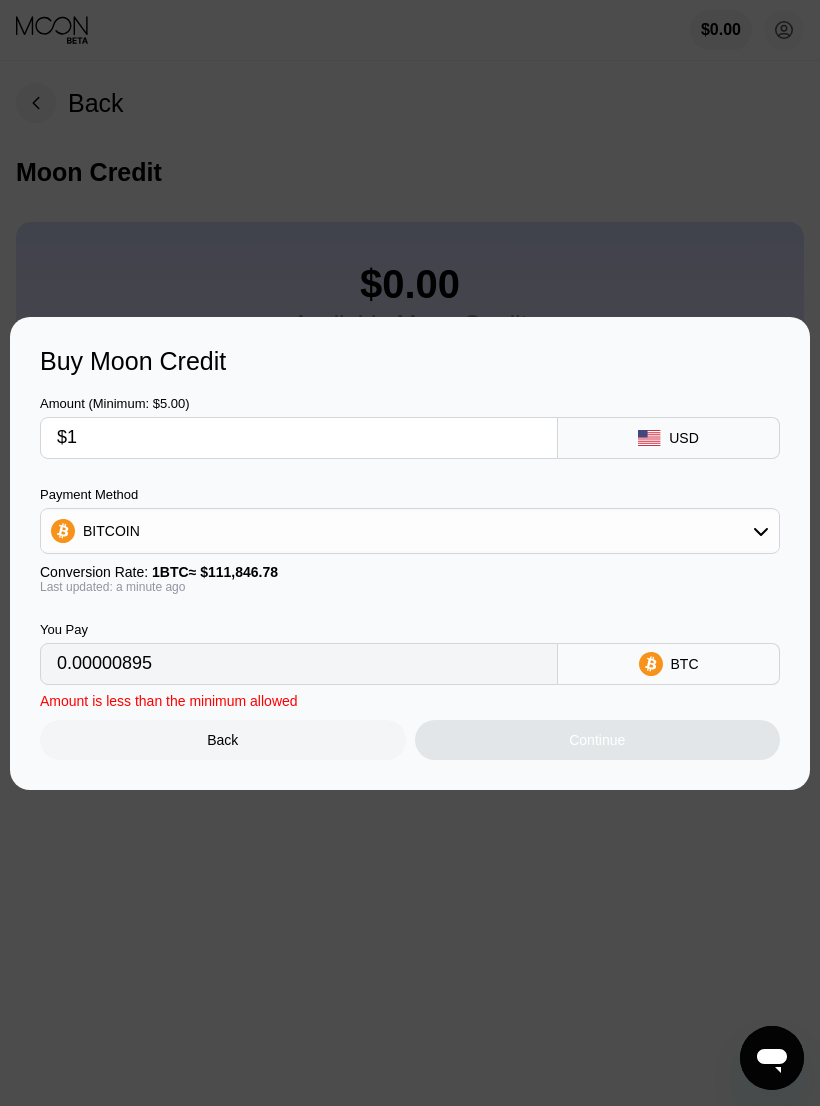 type on "$10" 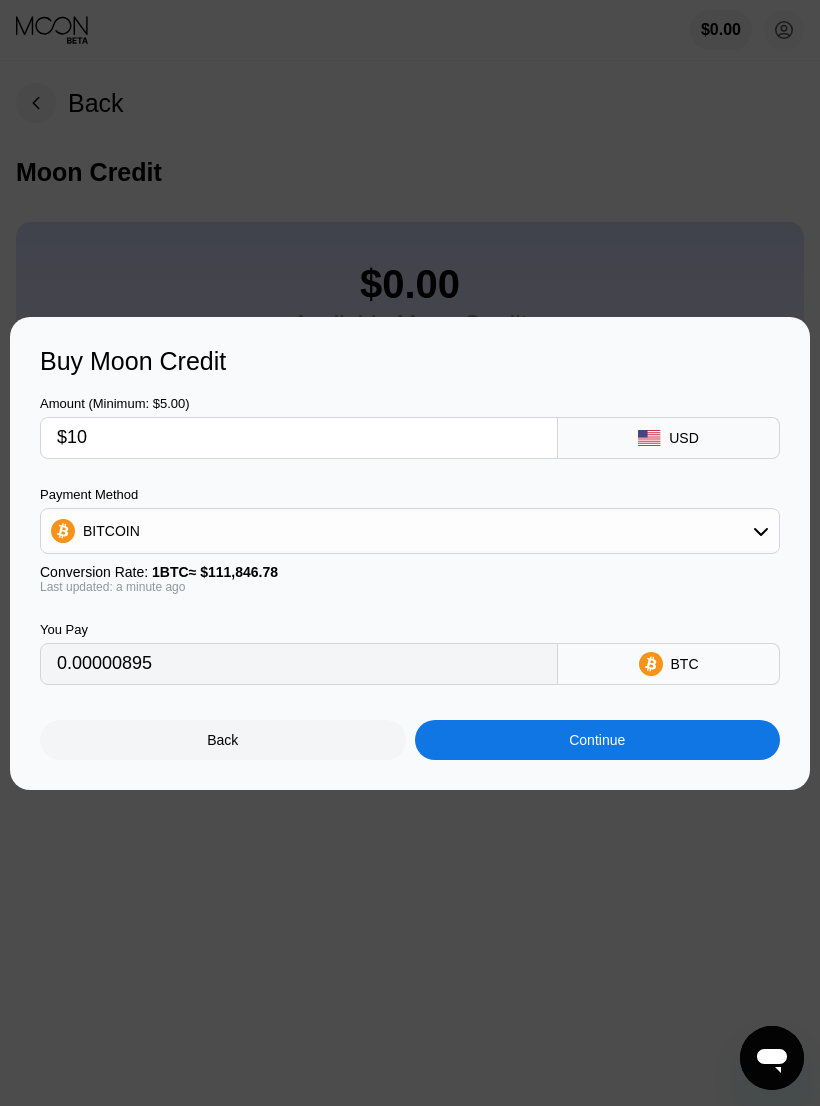 type on "0.00008941" 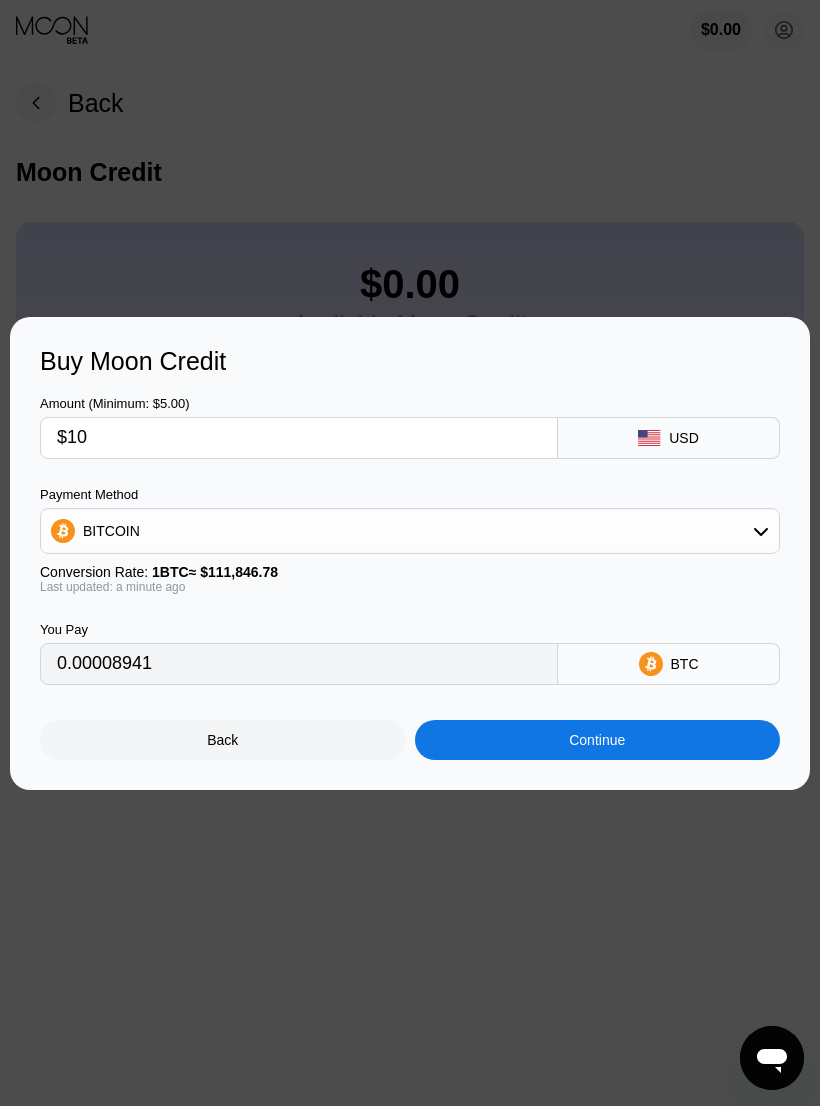 type on "$100" 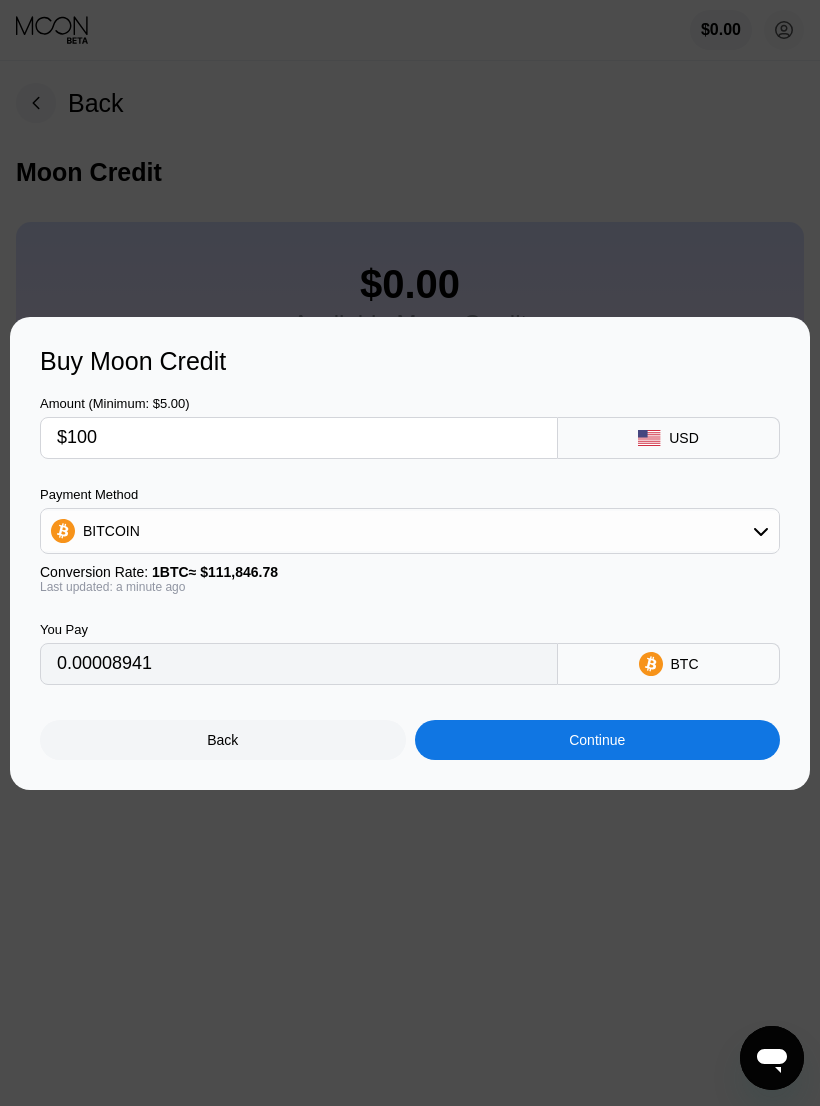 type on "0.00089409" 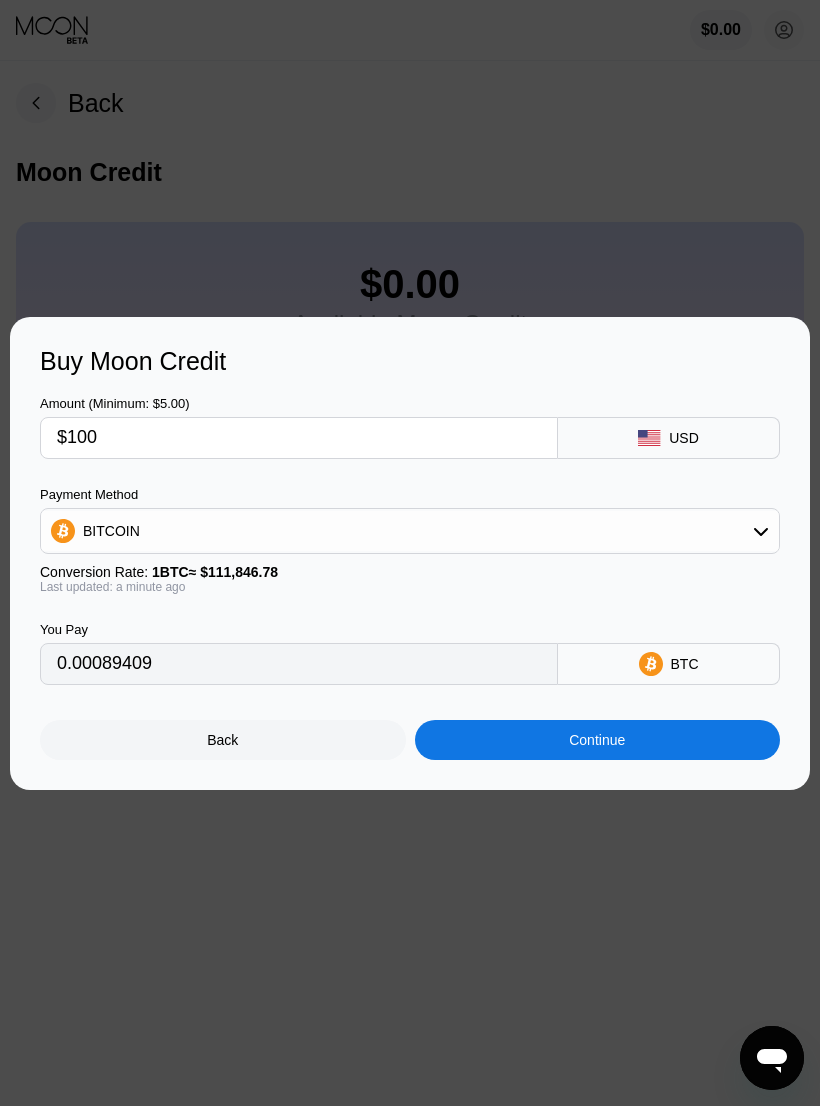type on "$10" 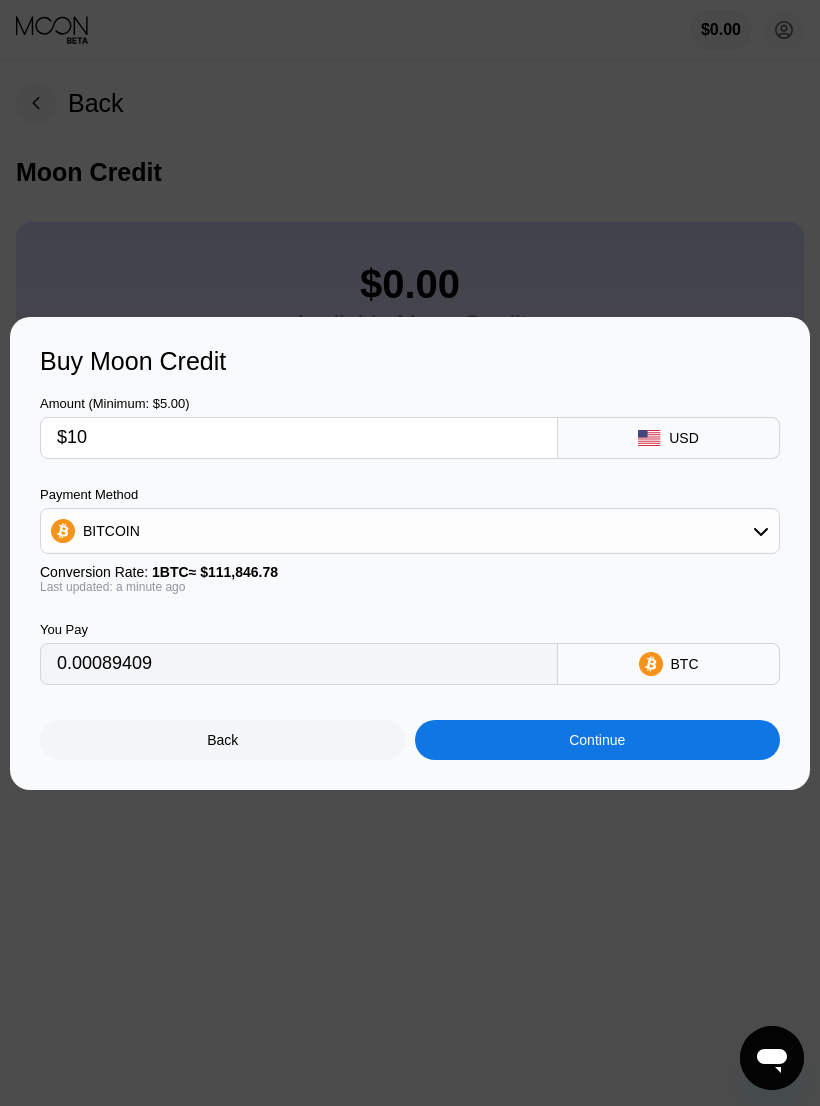 type on "0.00008941" 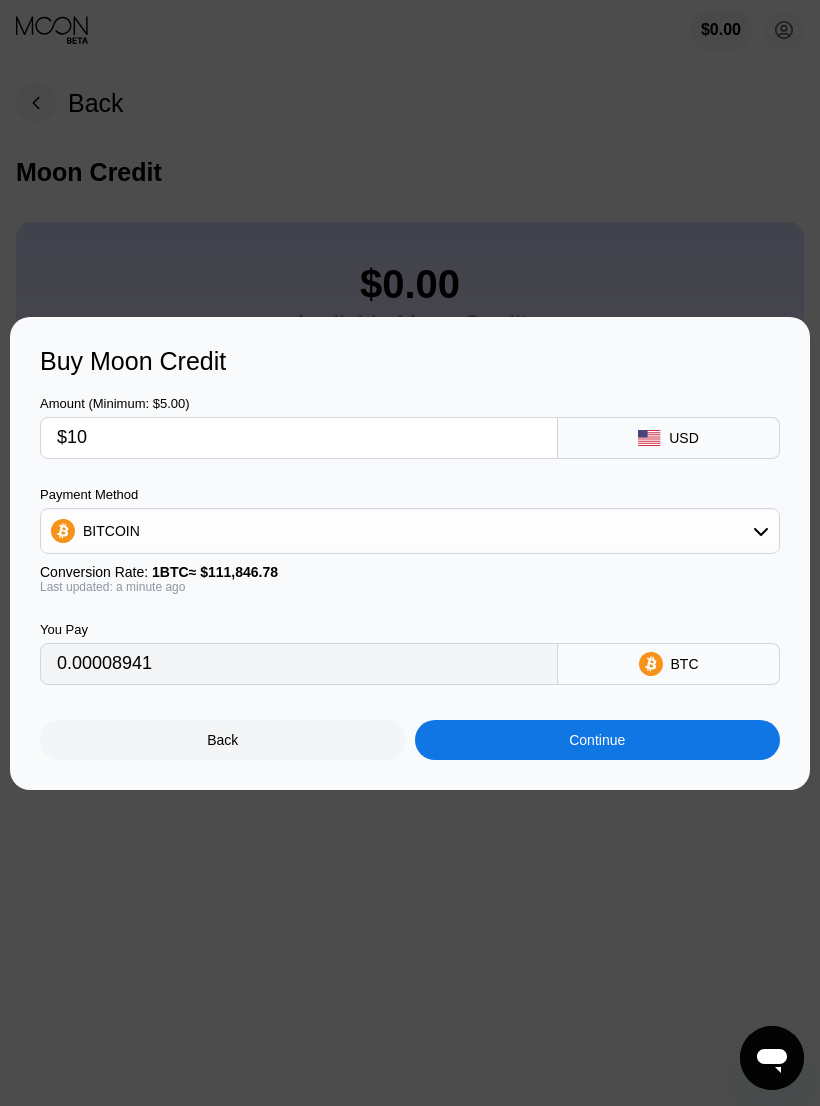 type on "$1" 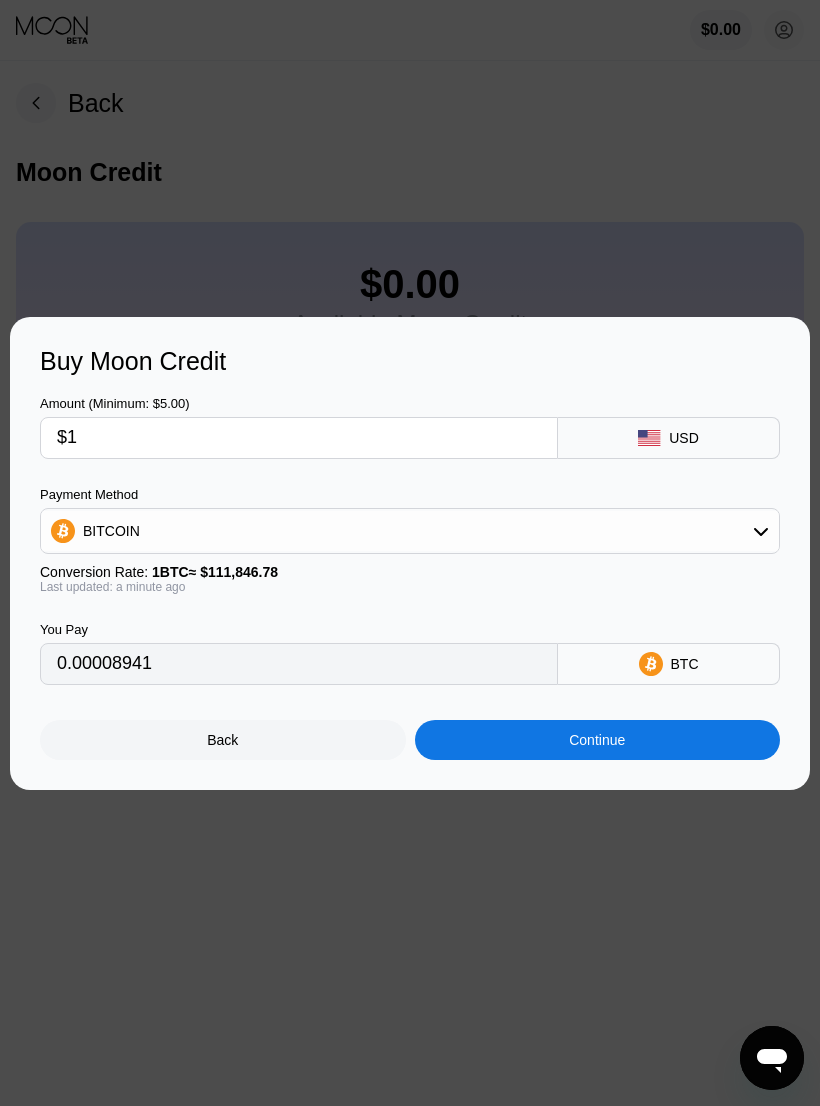 type on "0.00000895" 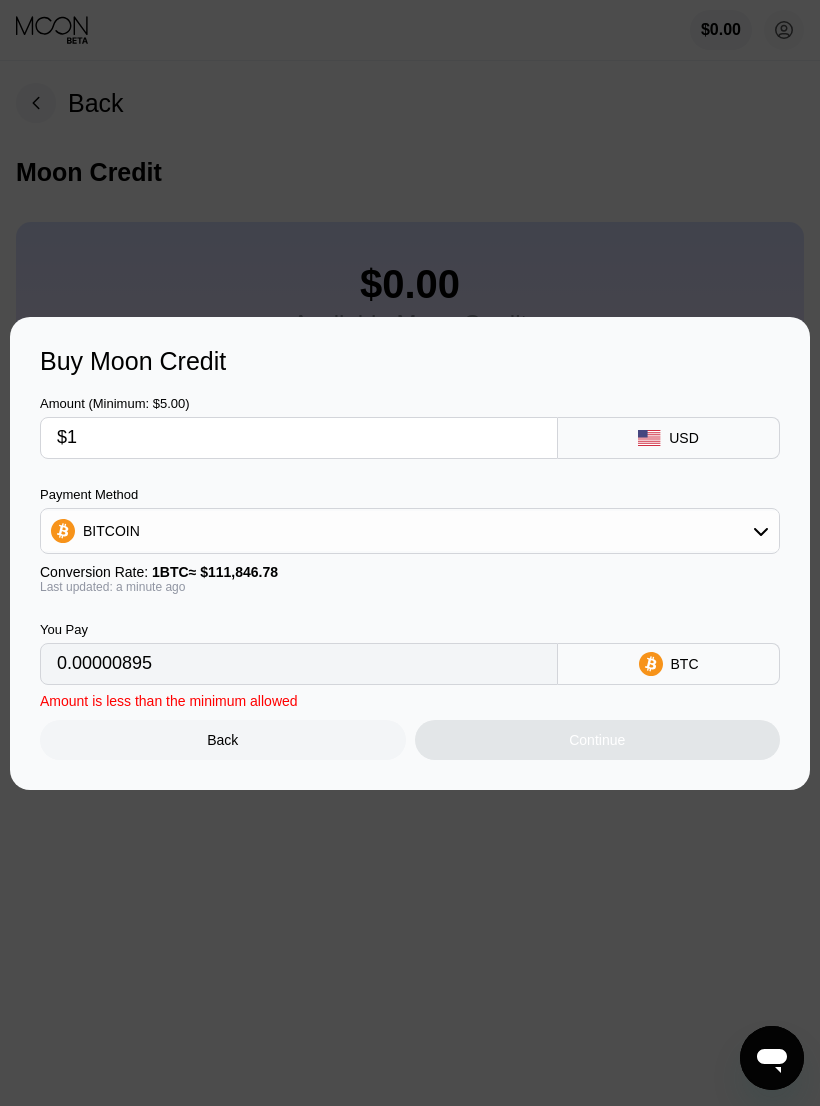 type on "$10" 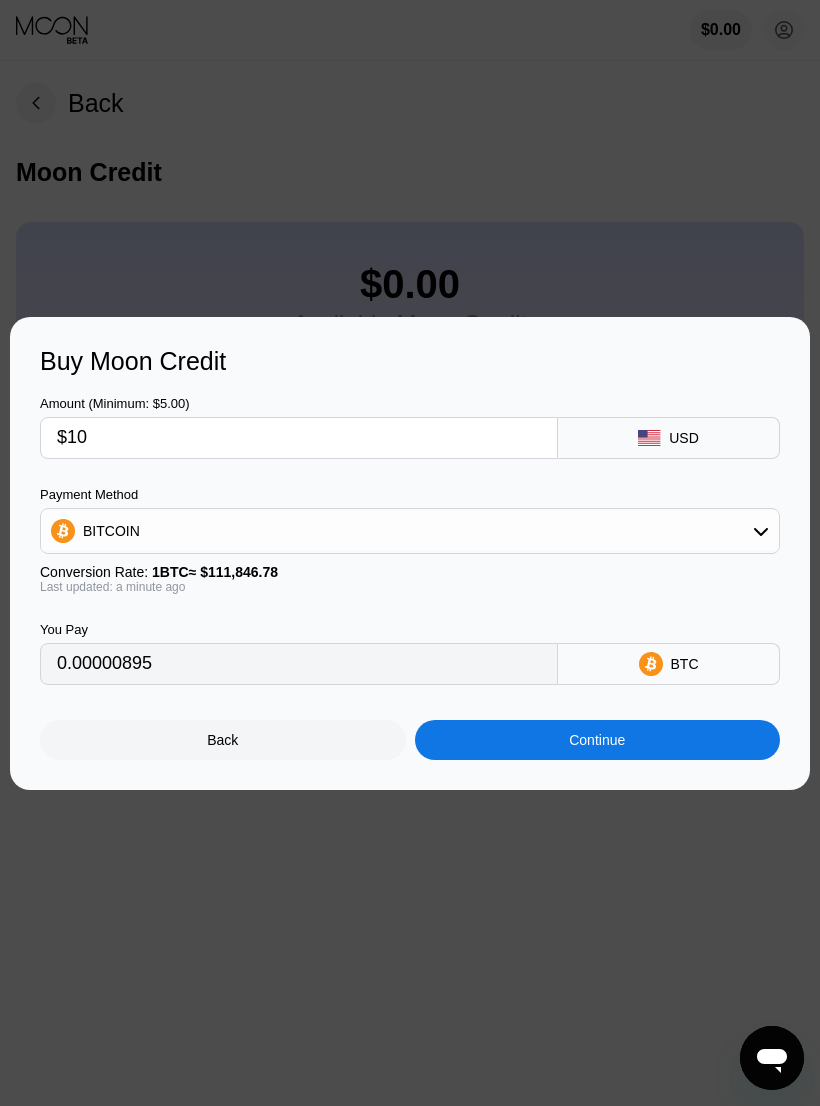 type on "0.00008941" 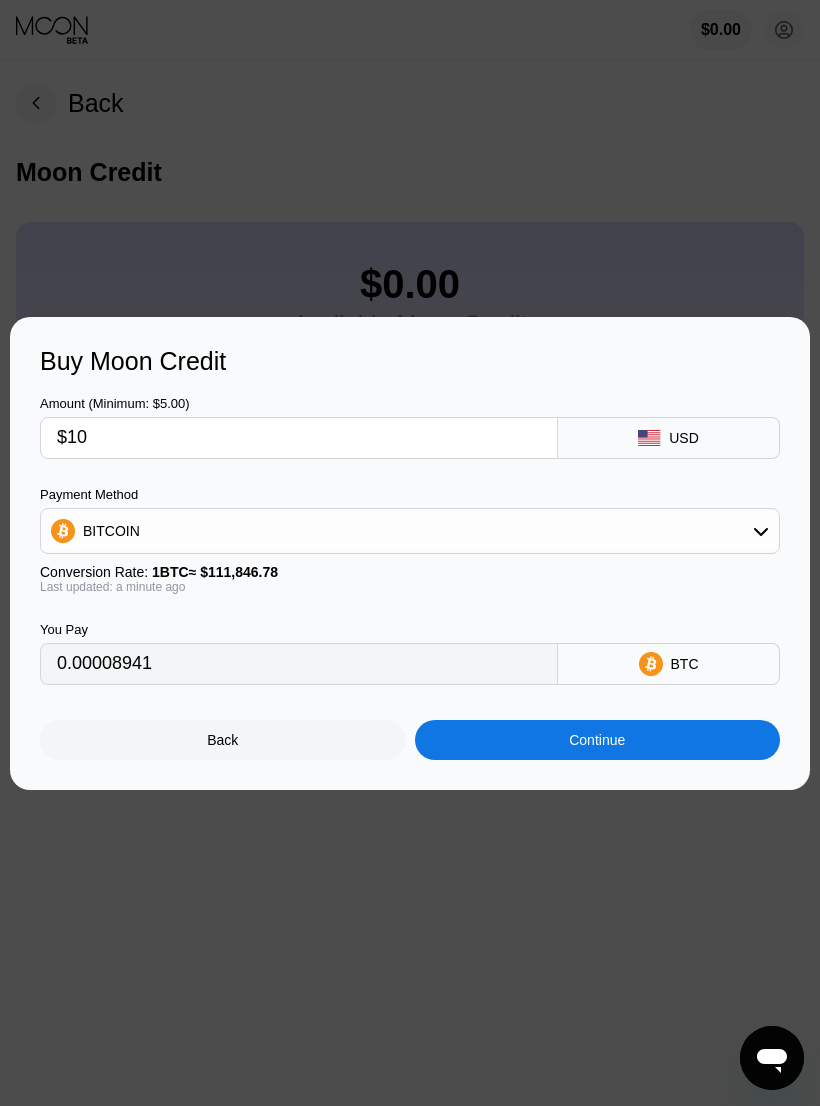 type on "$100" 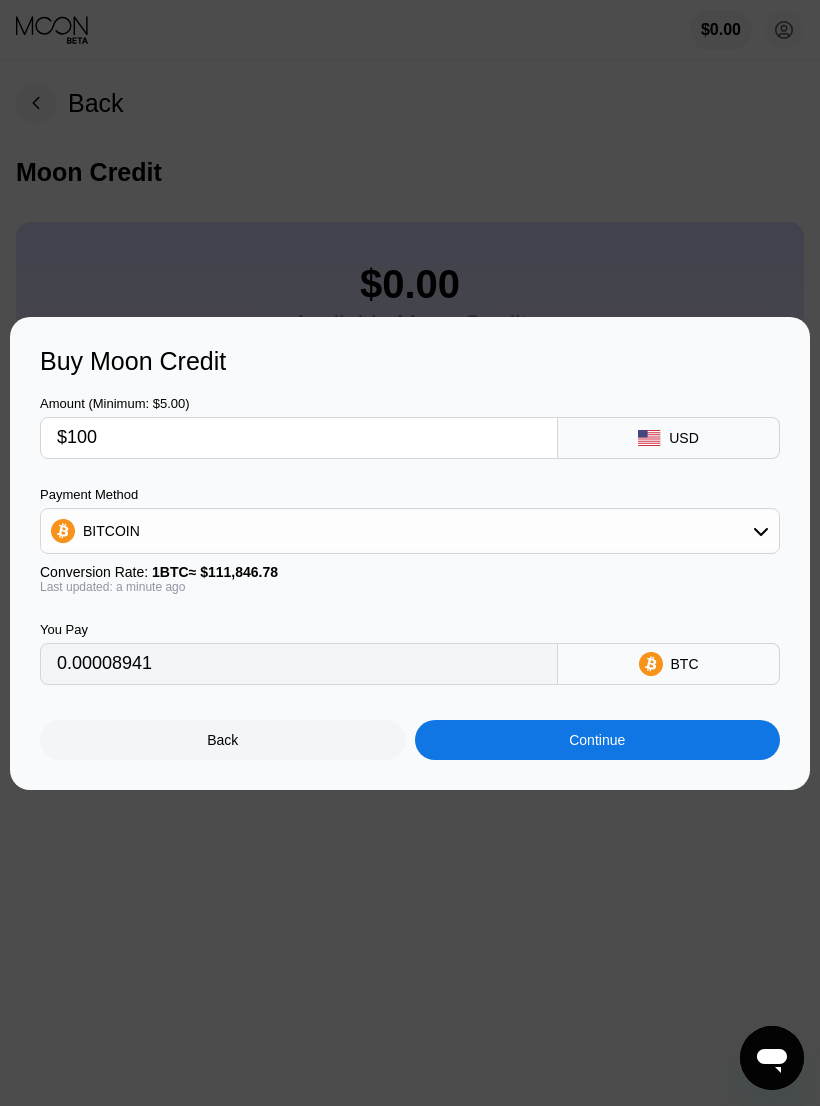 type on "0.00089409" 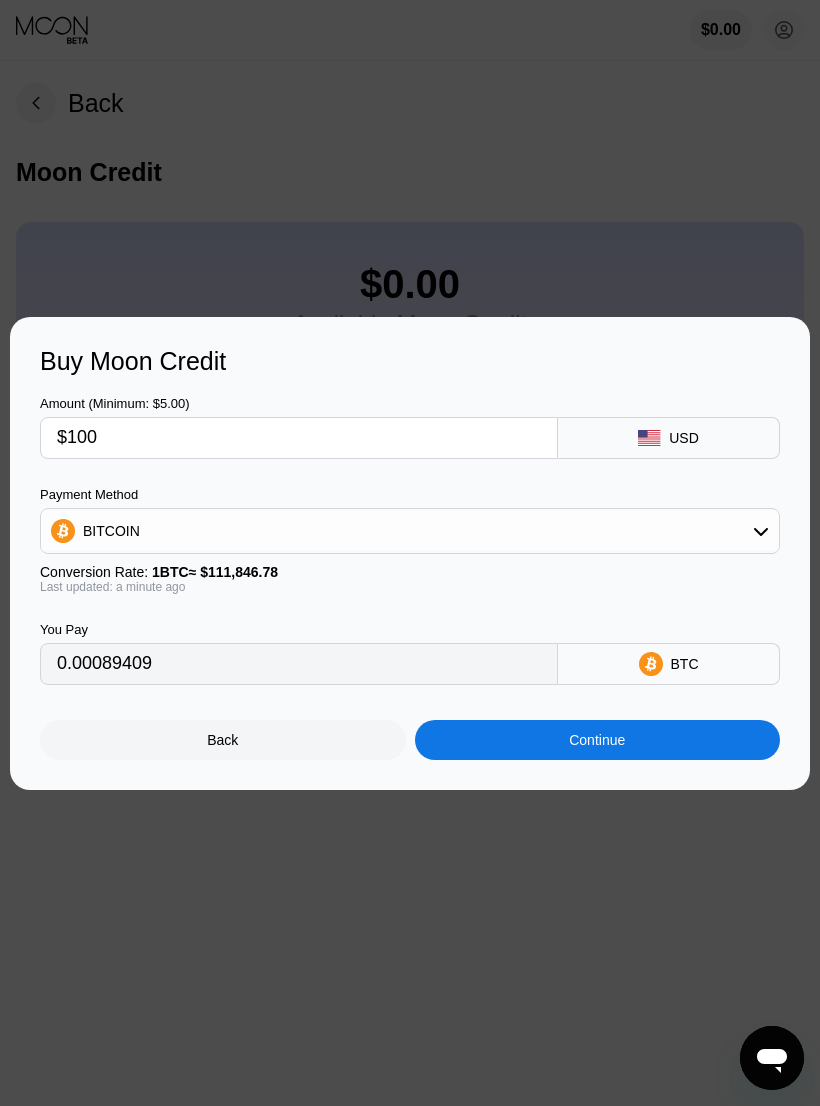 type on "$1000" 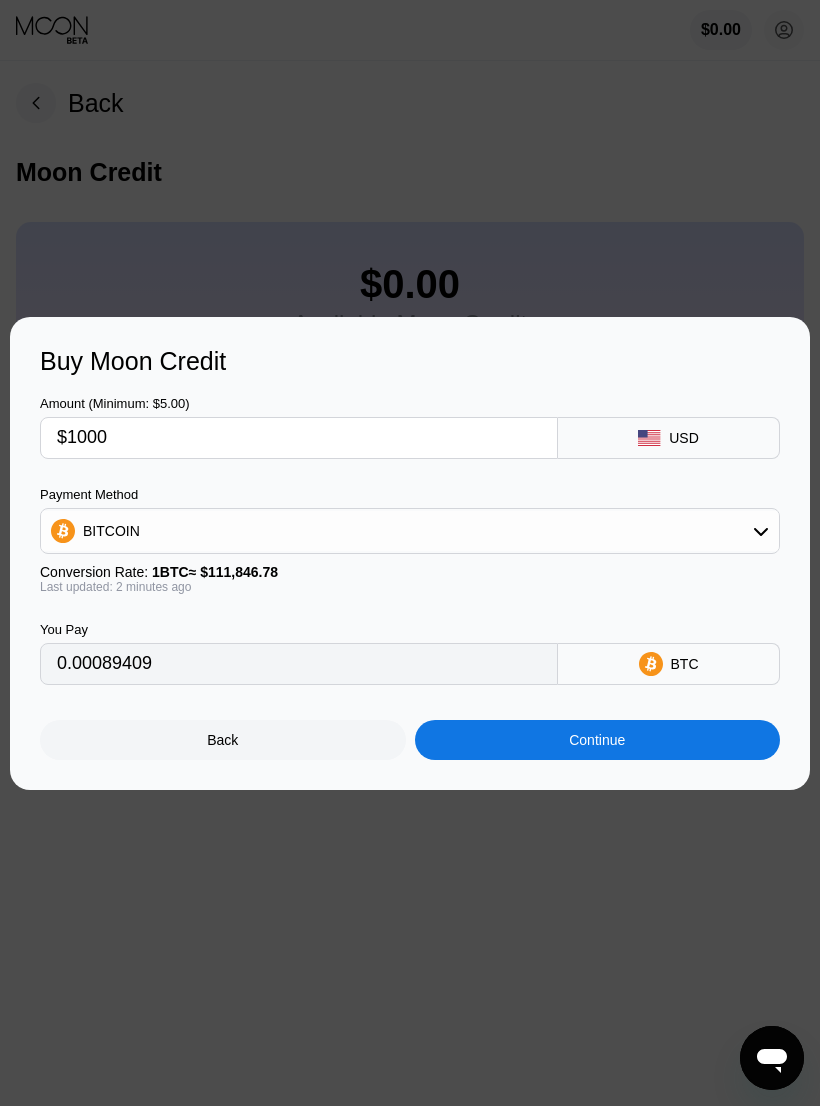 type on "0.00894081" 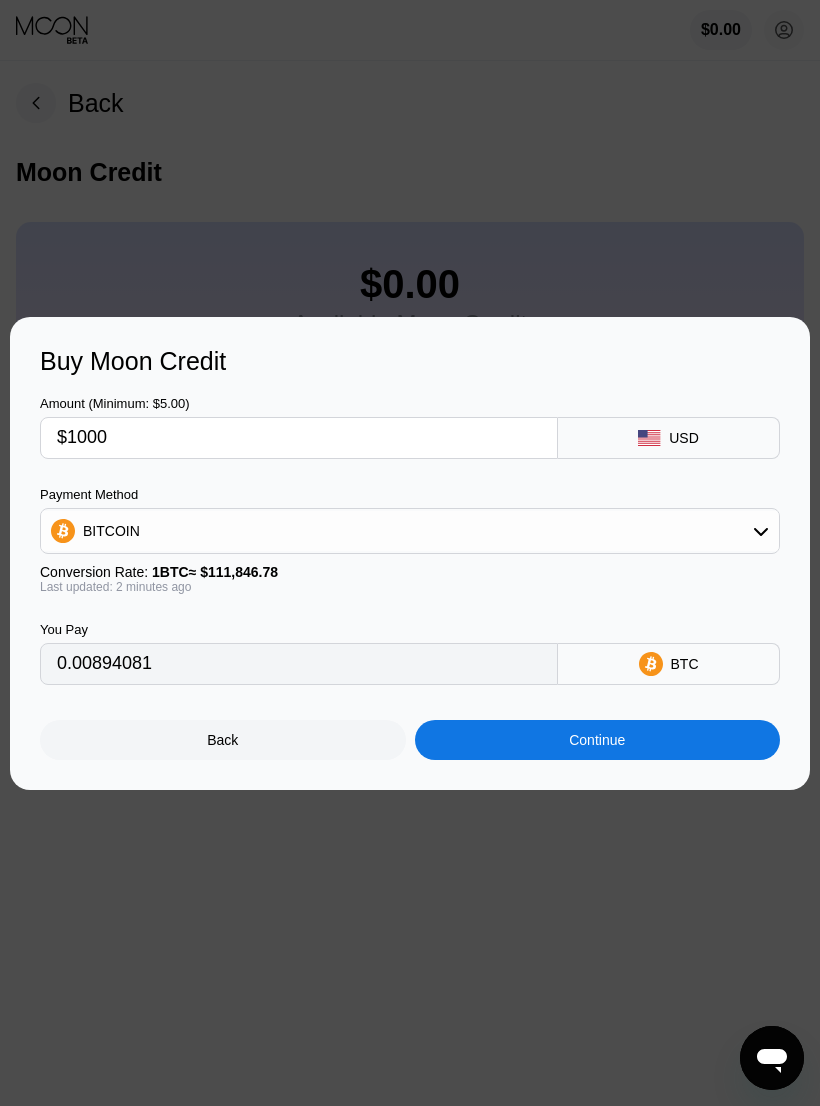 type on "$10000" 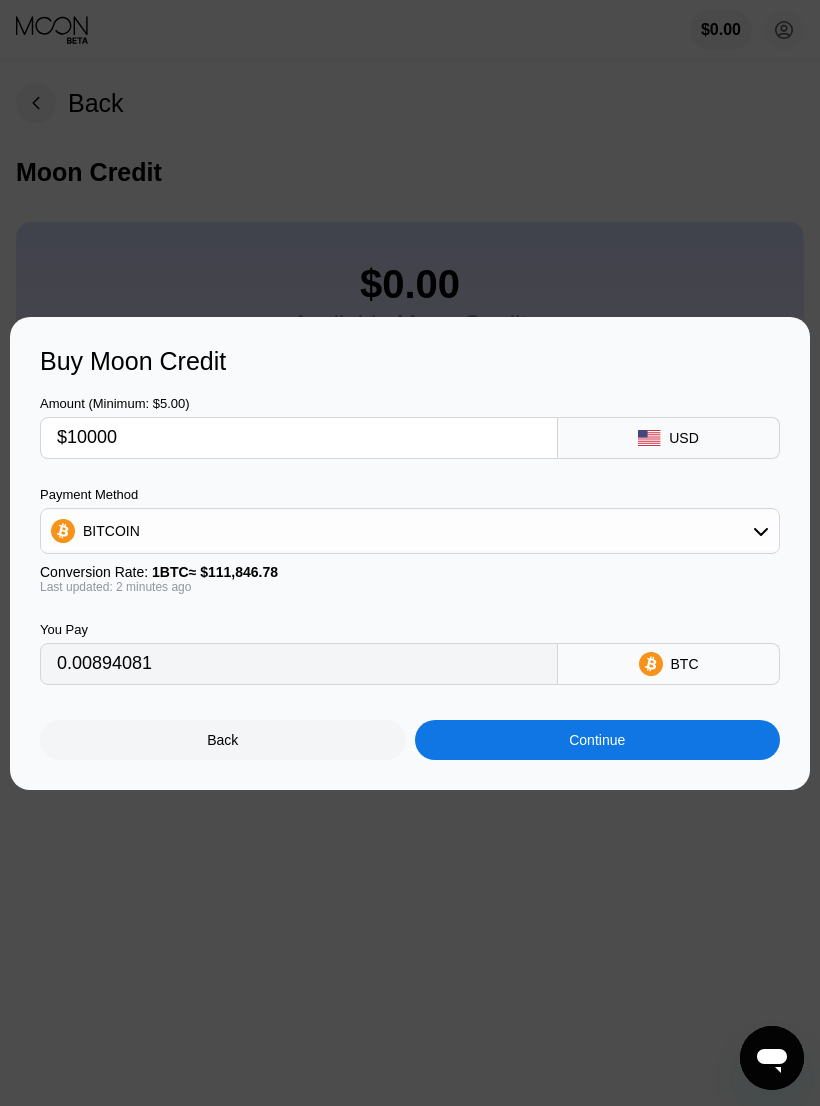 type on "0.08940803" 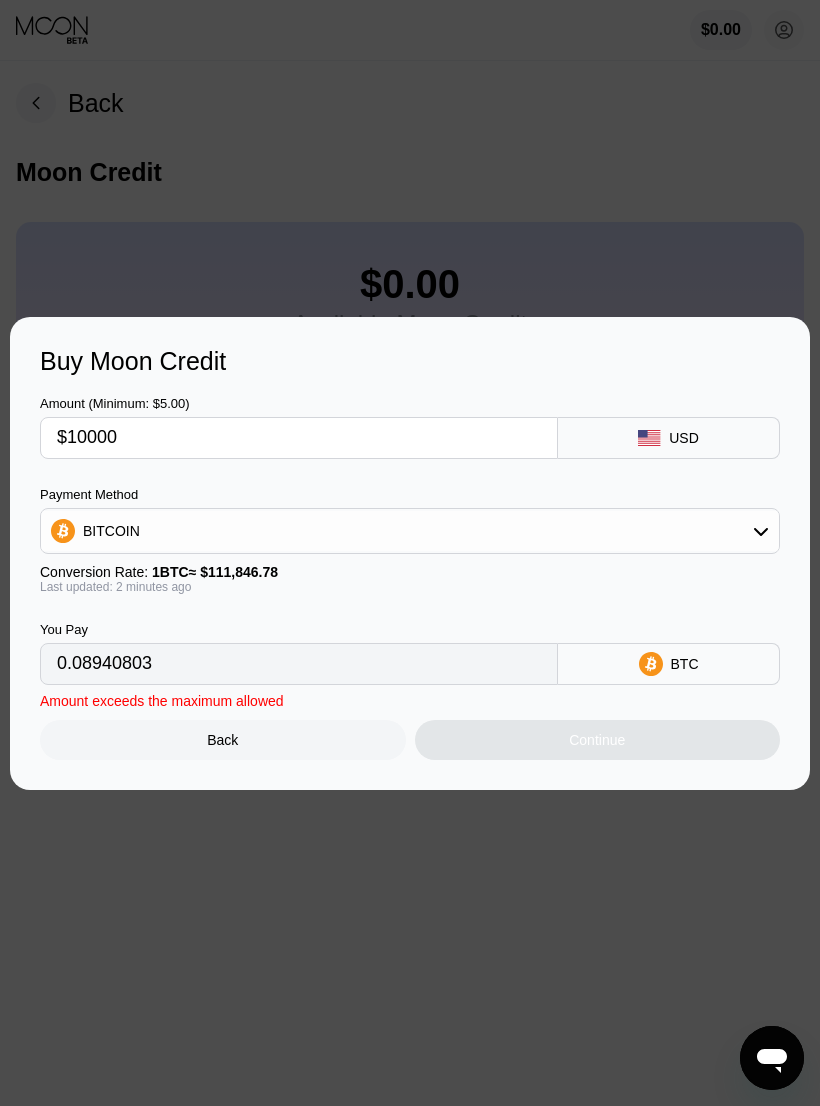 type on "$1000" 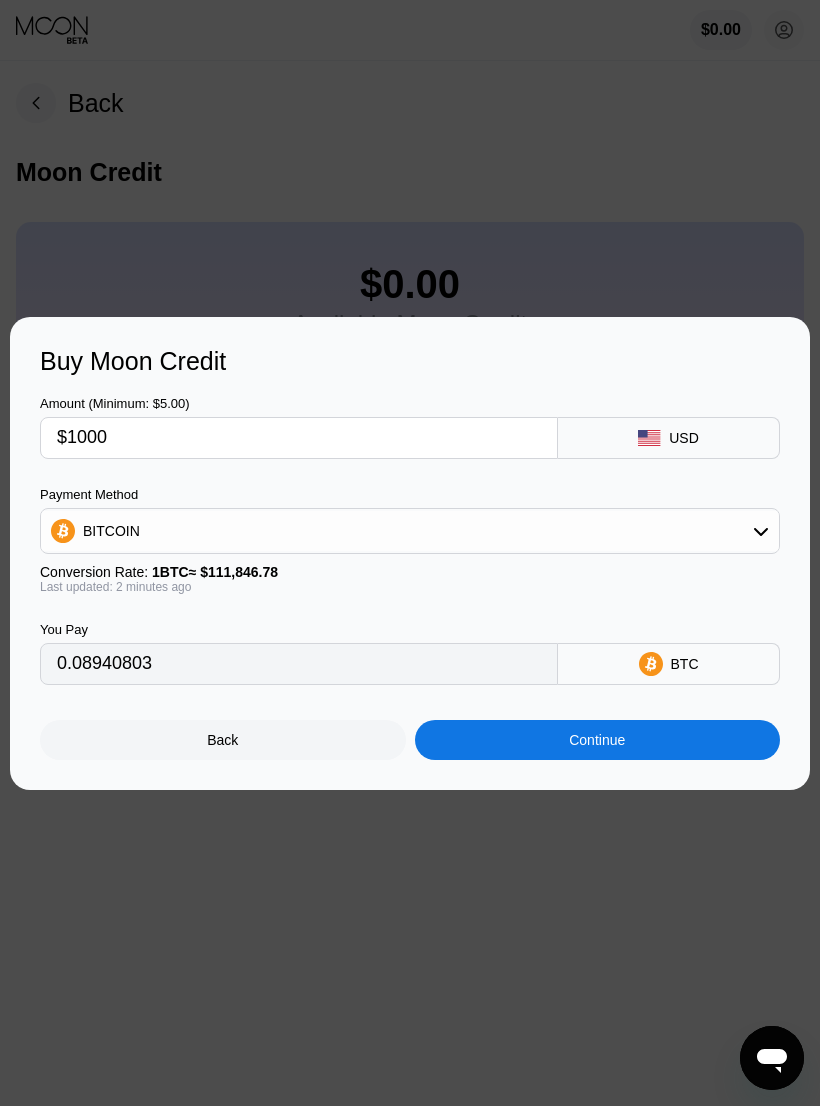 type on "0.00894081" 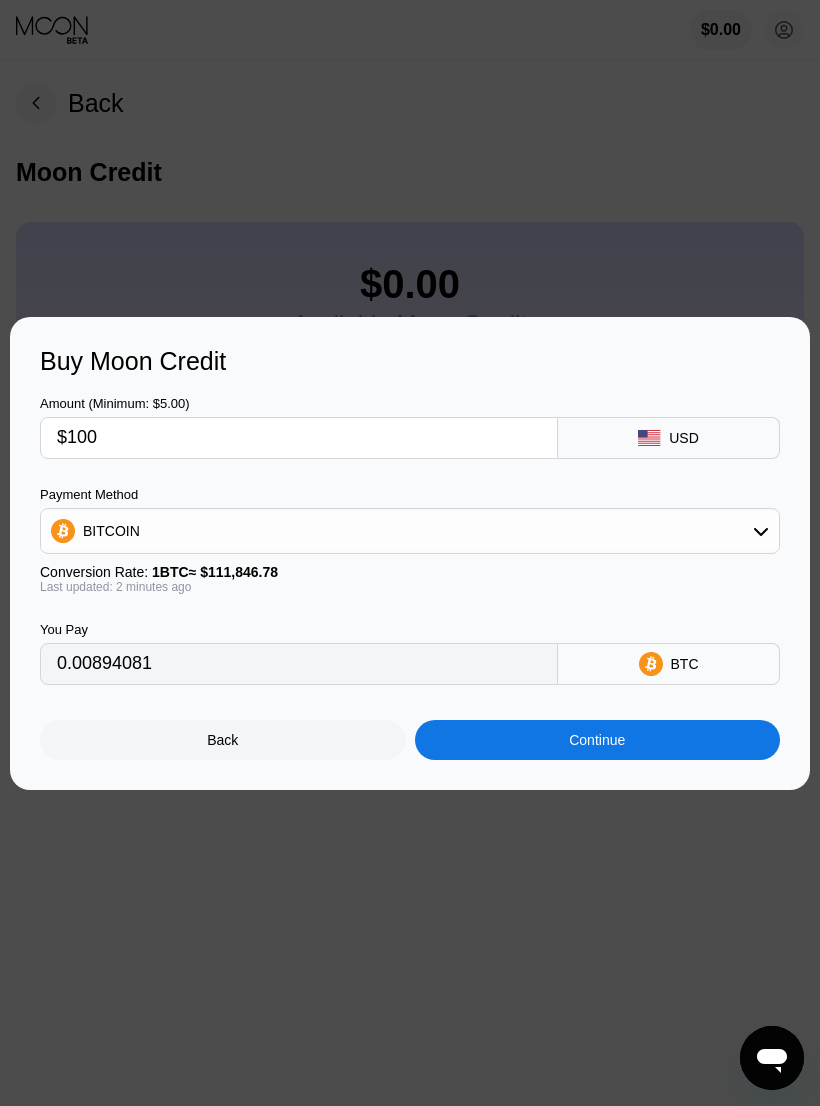 type on "$10" 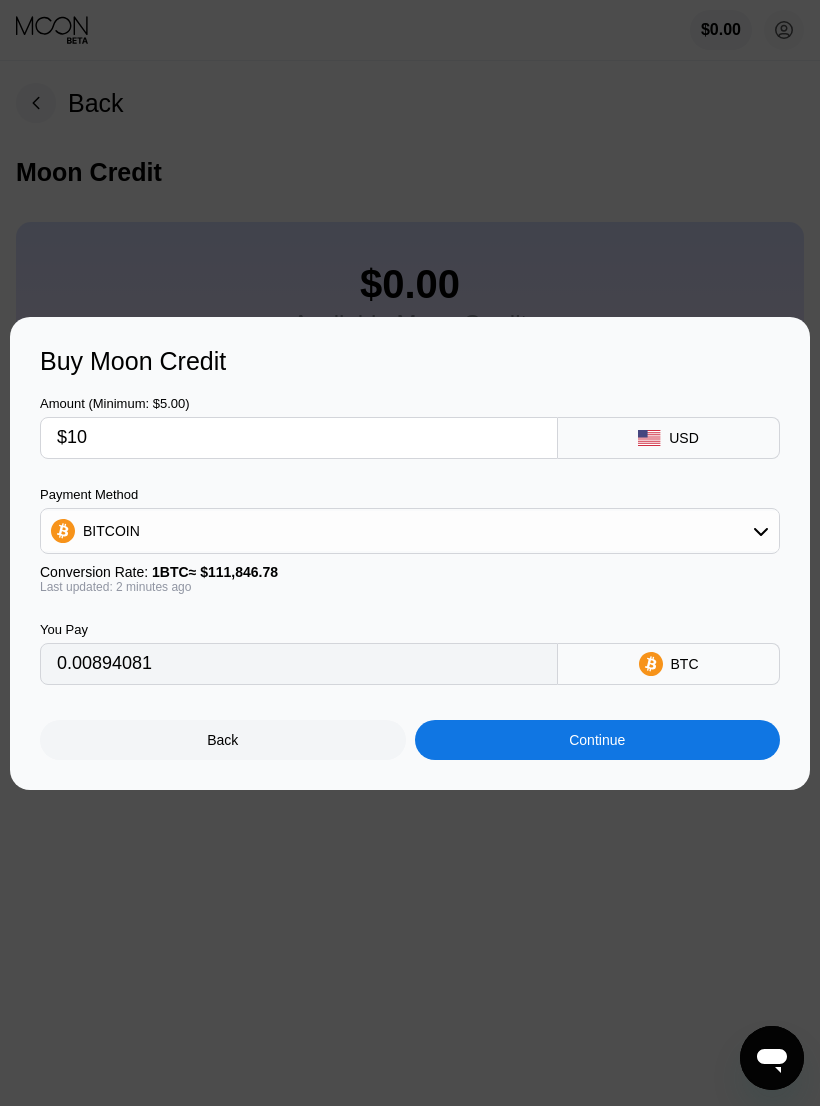 type on "0.00008941" 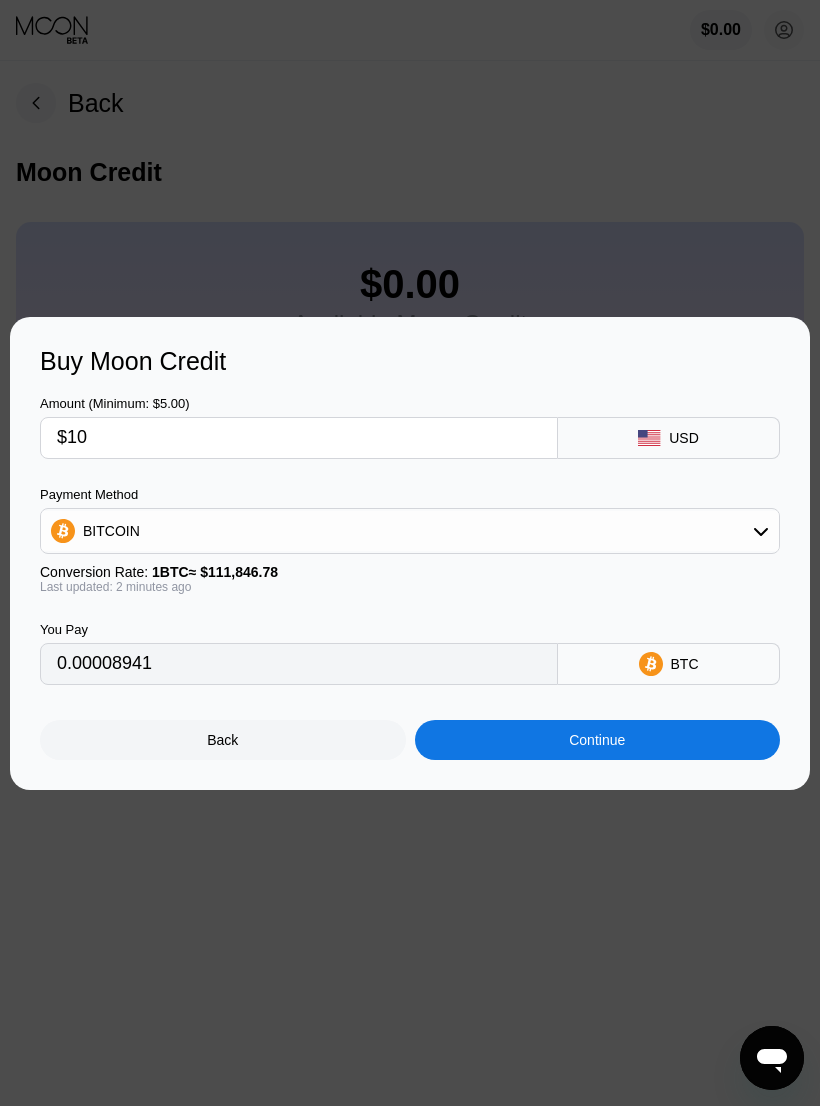 type on "$1" 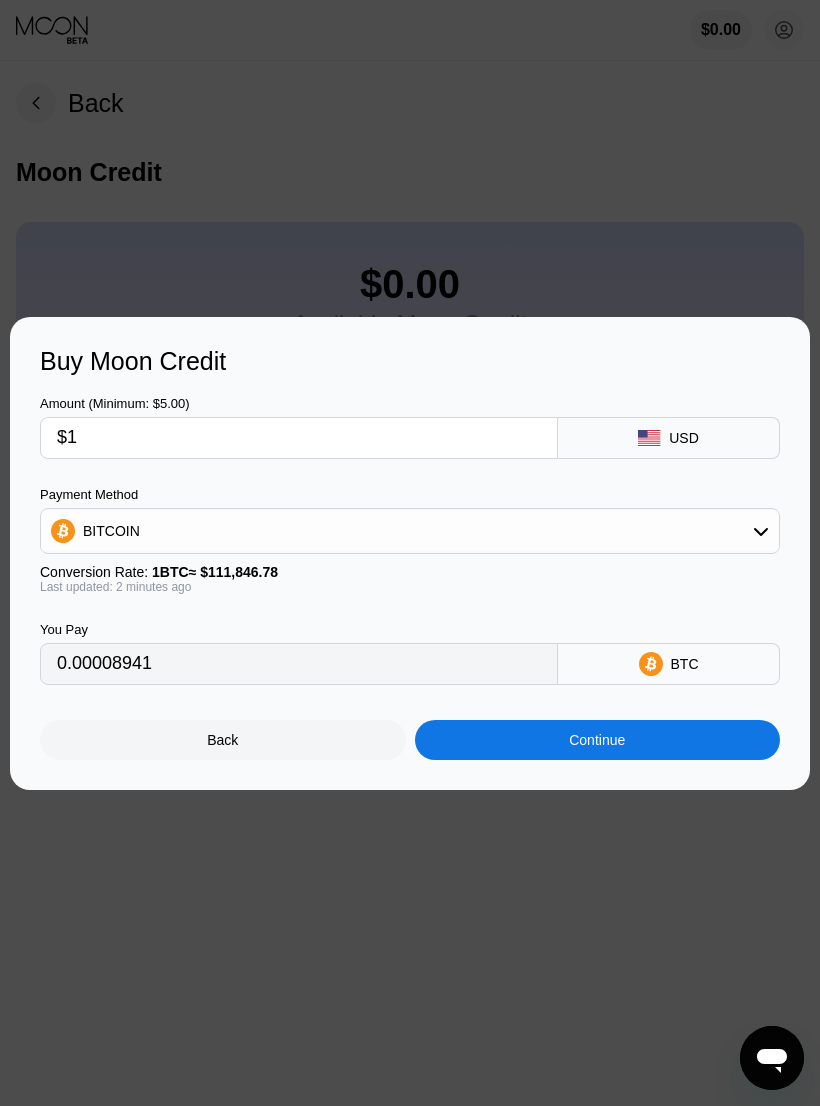 type on "0.00000895" 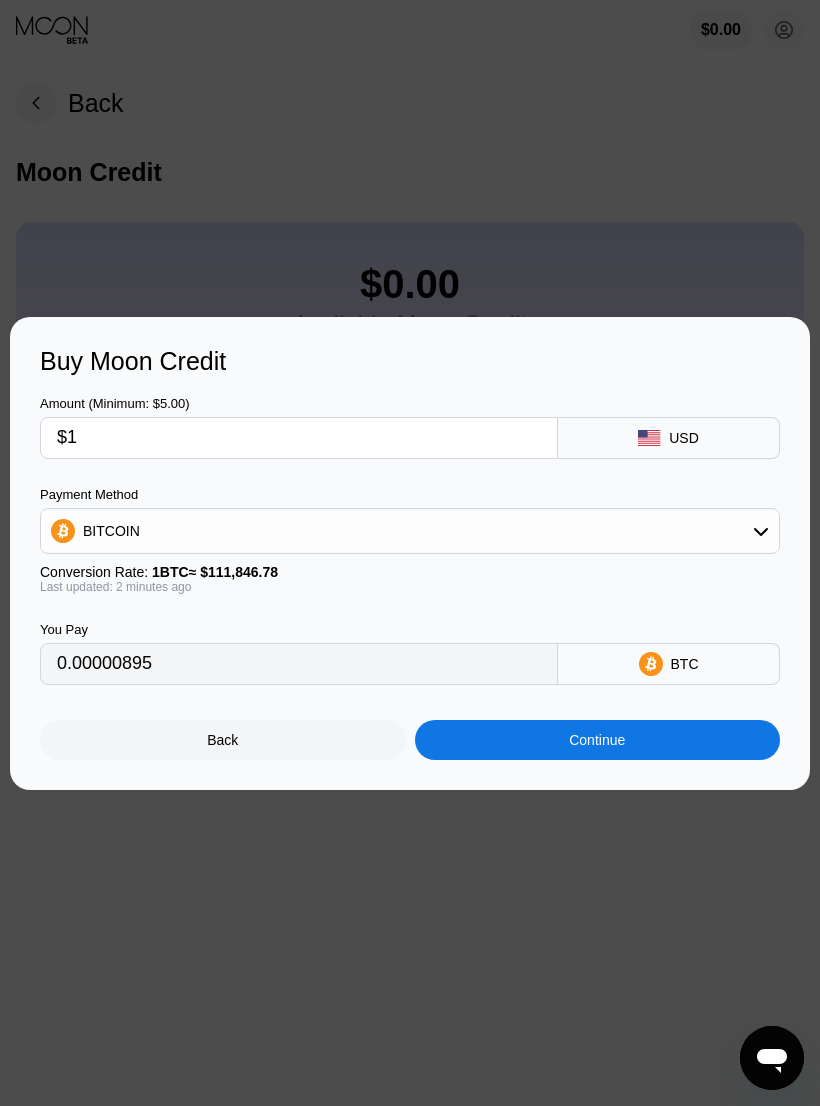 type 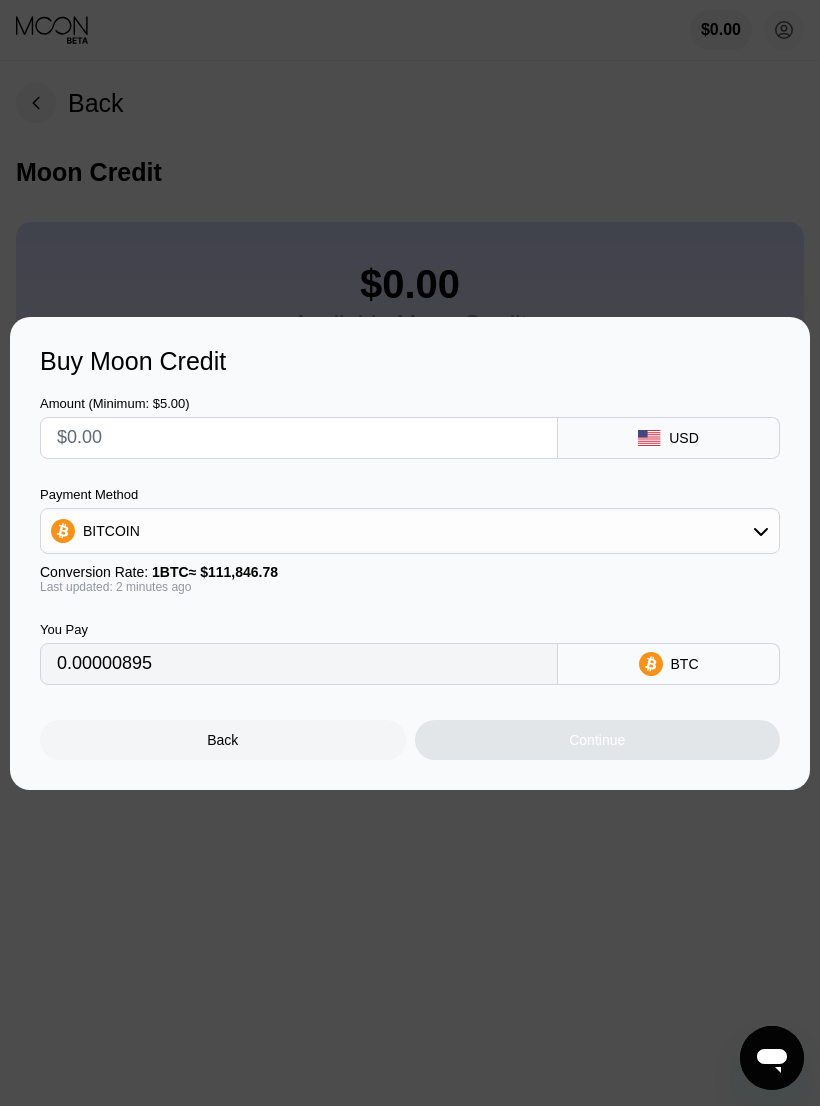 type on "0" 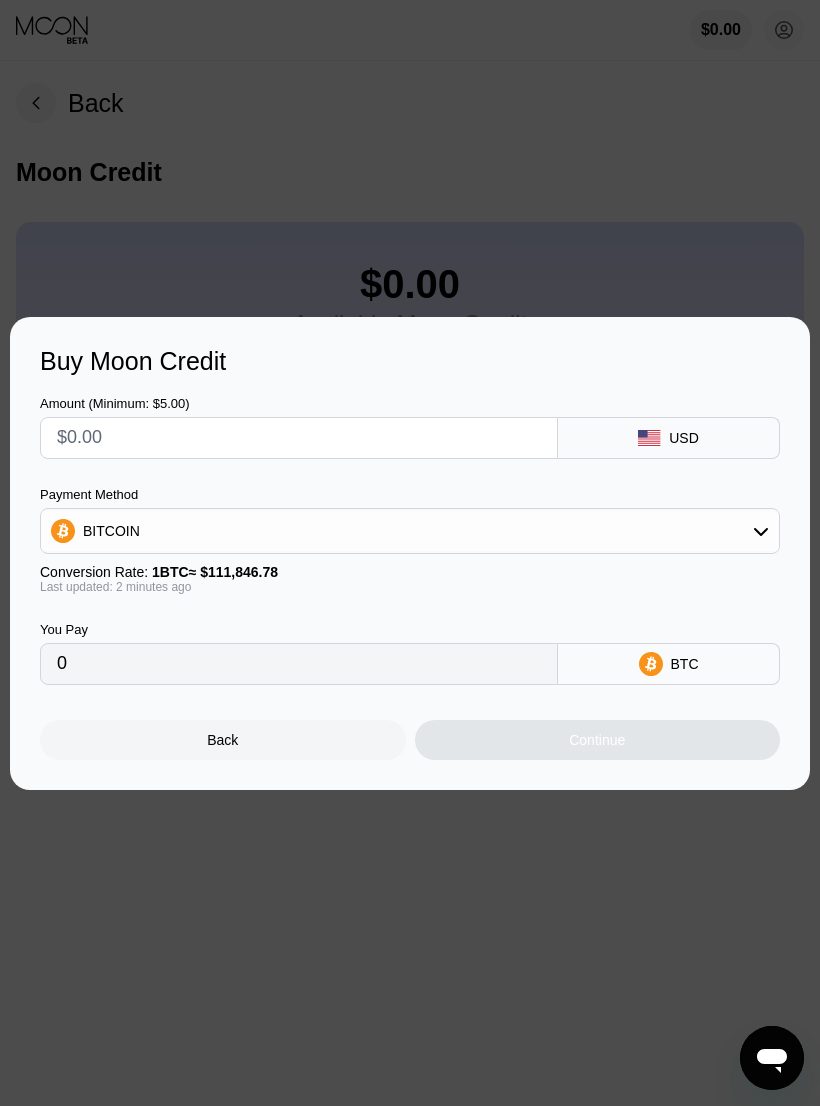 type on "$5" 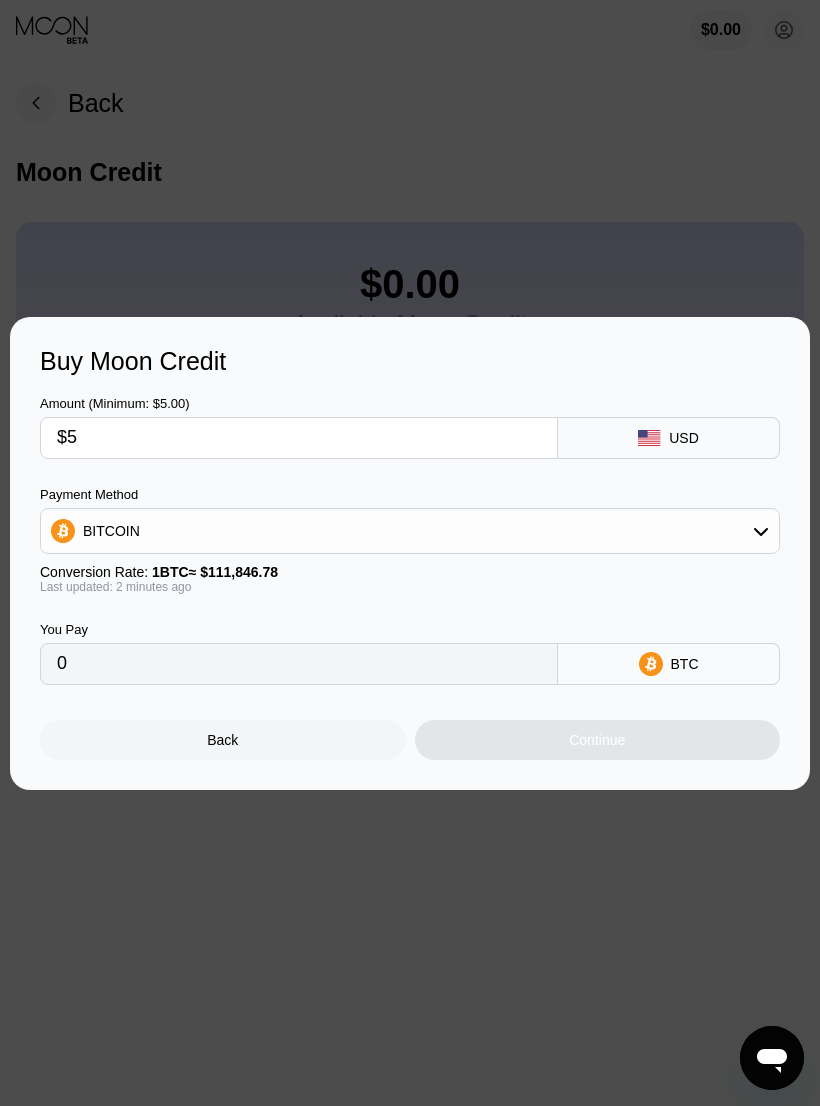 type on "0.00004471" 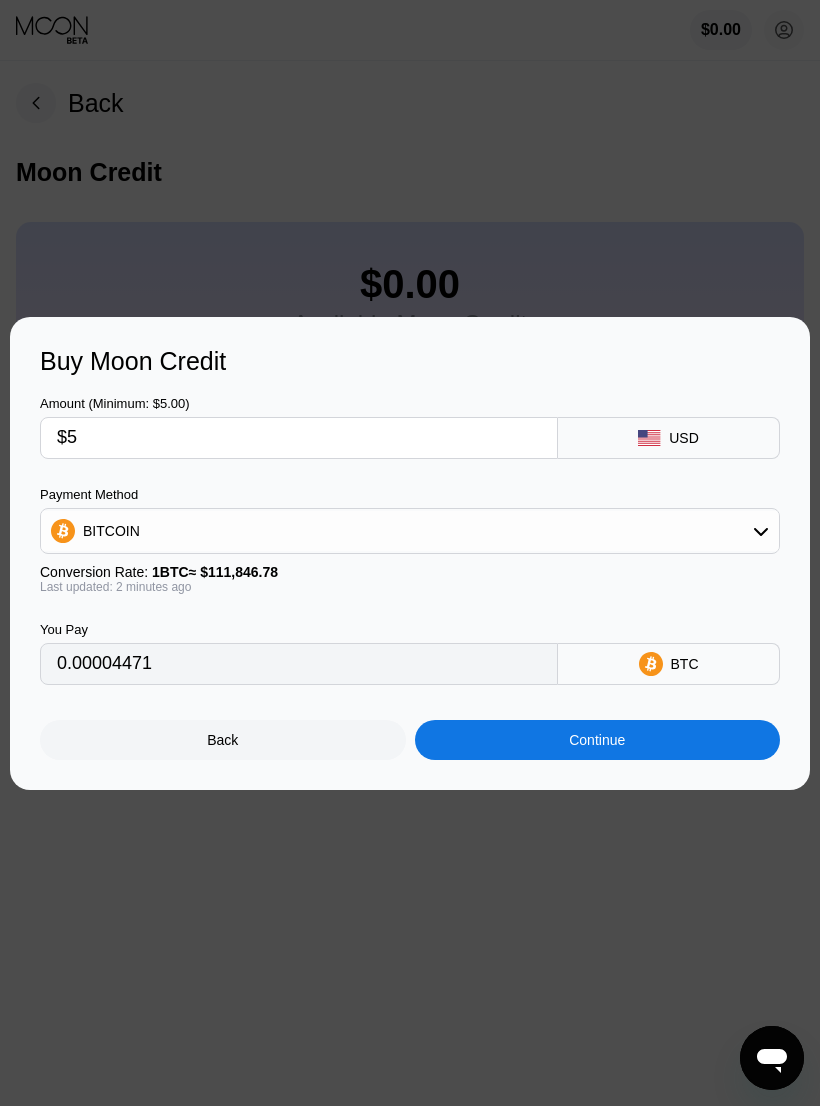 type on "$50" 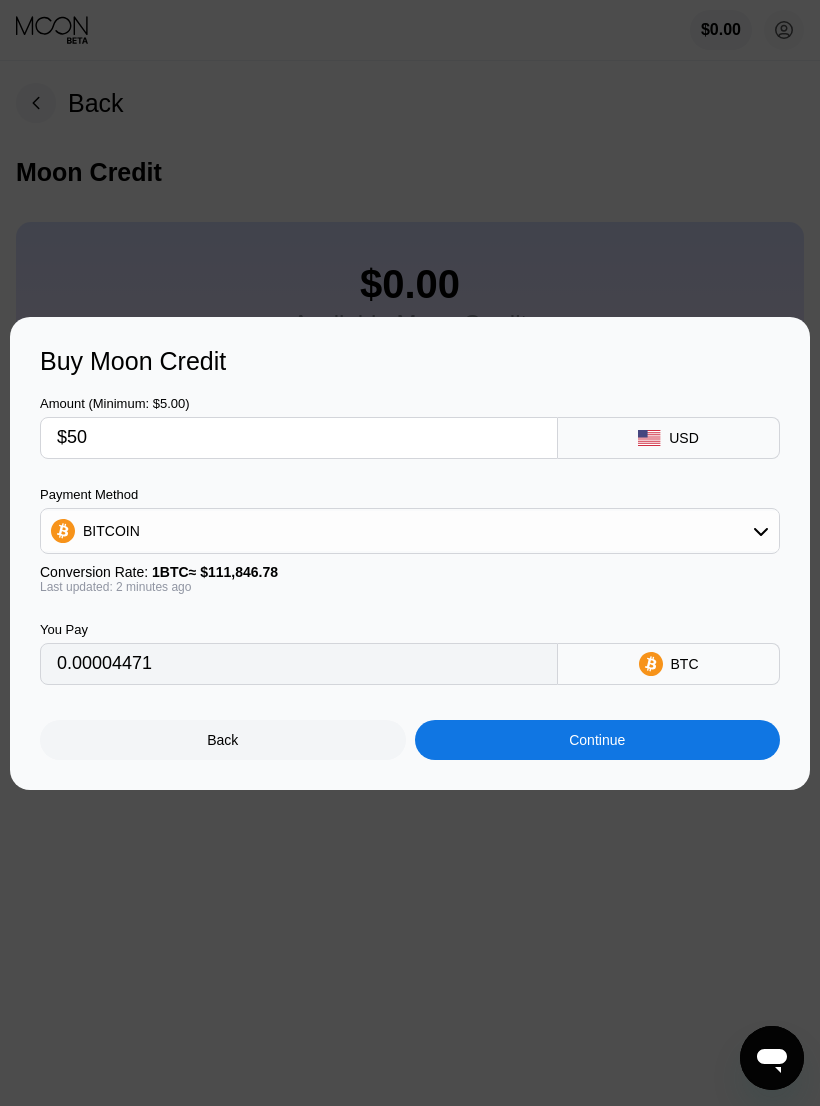 type on "0.00044705" 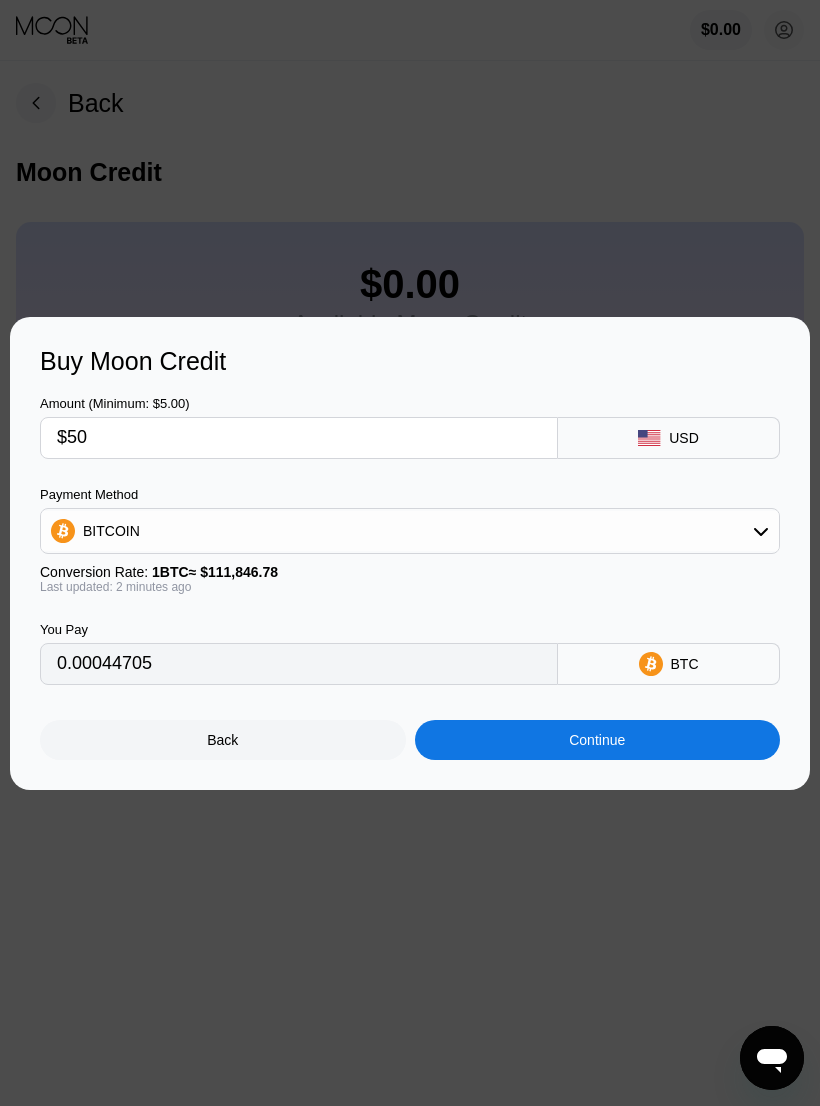 type on "$500" 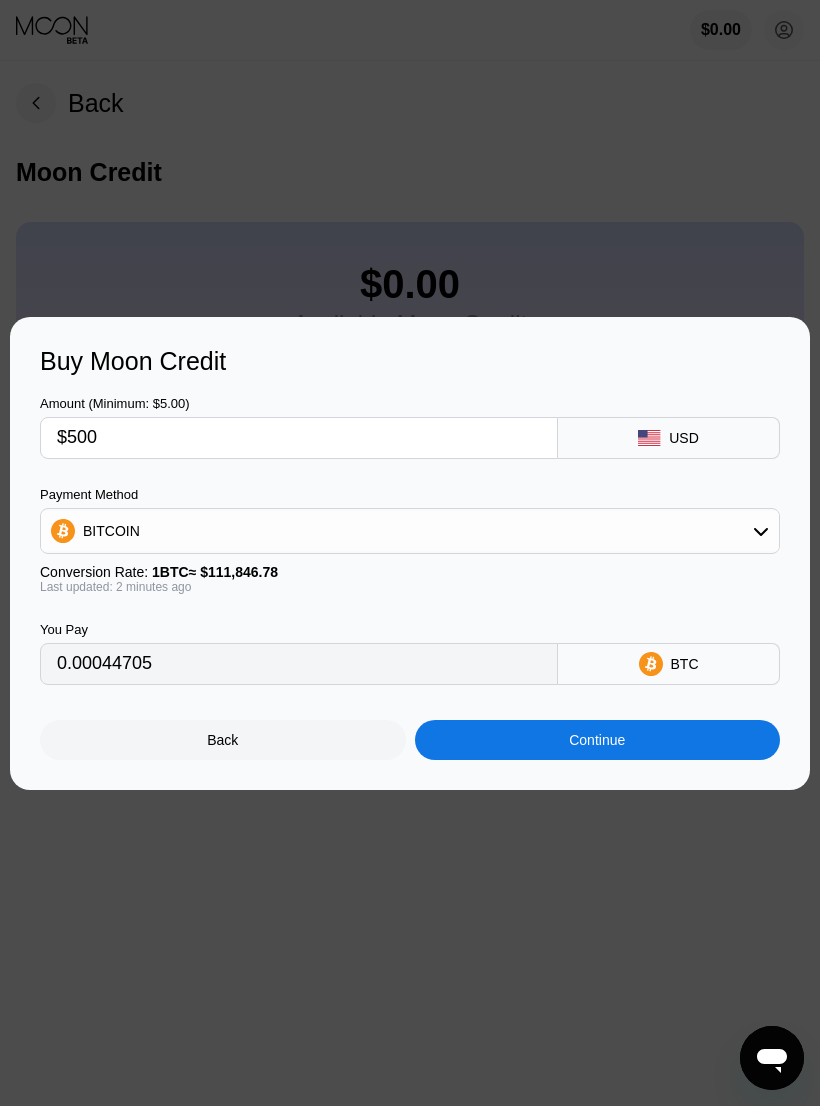 type on "0.00447041" 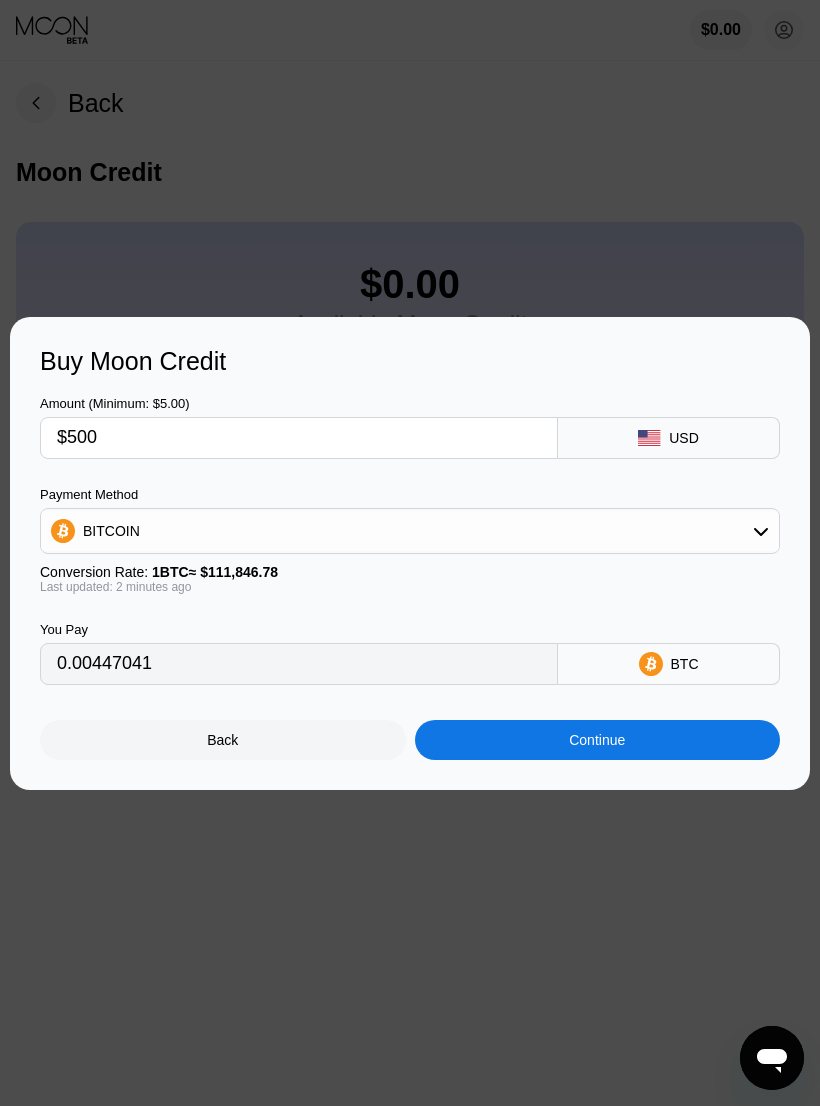 type on "$50" 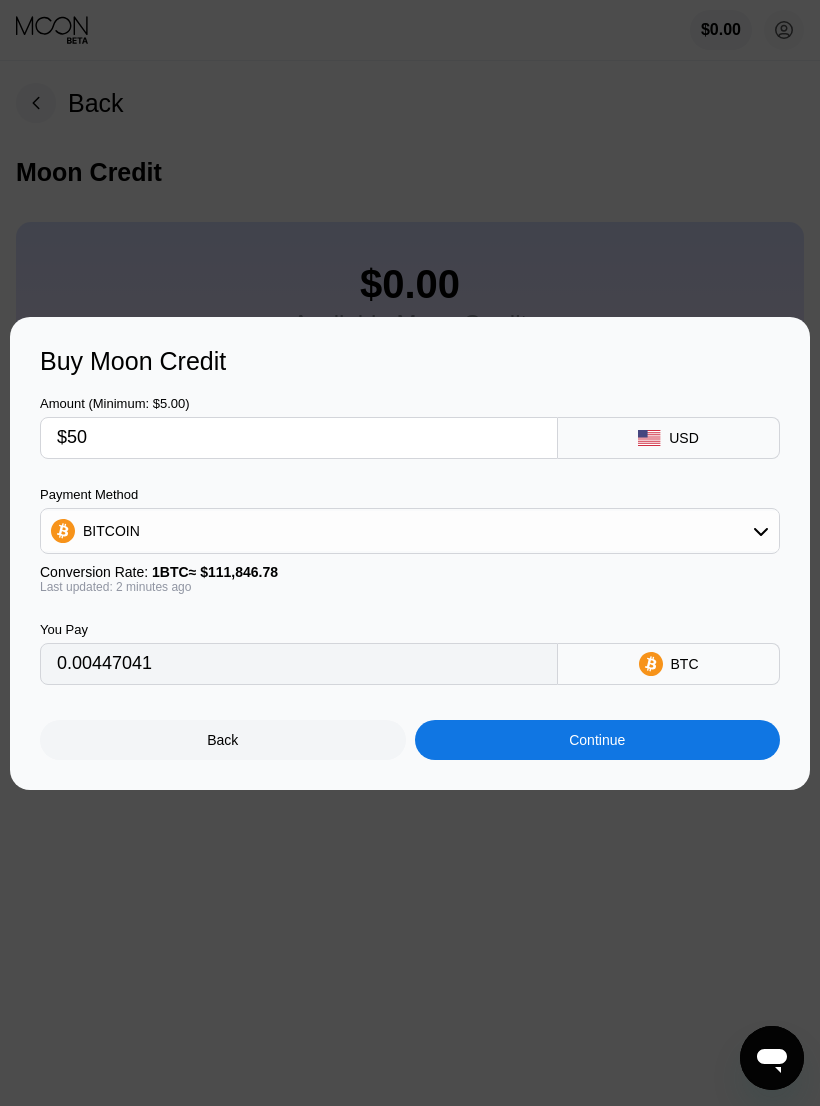 type on "0.00044705" 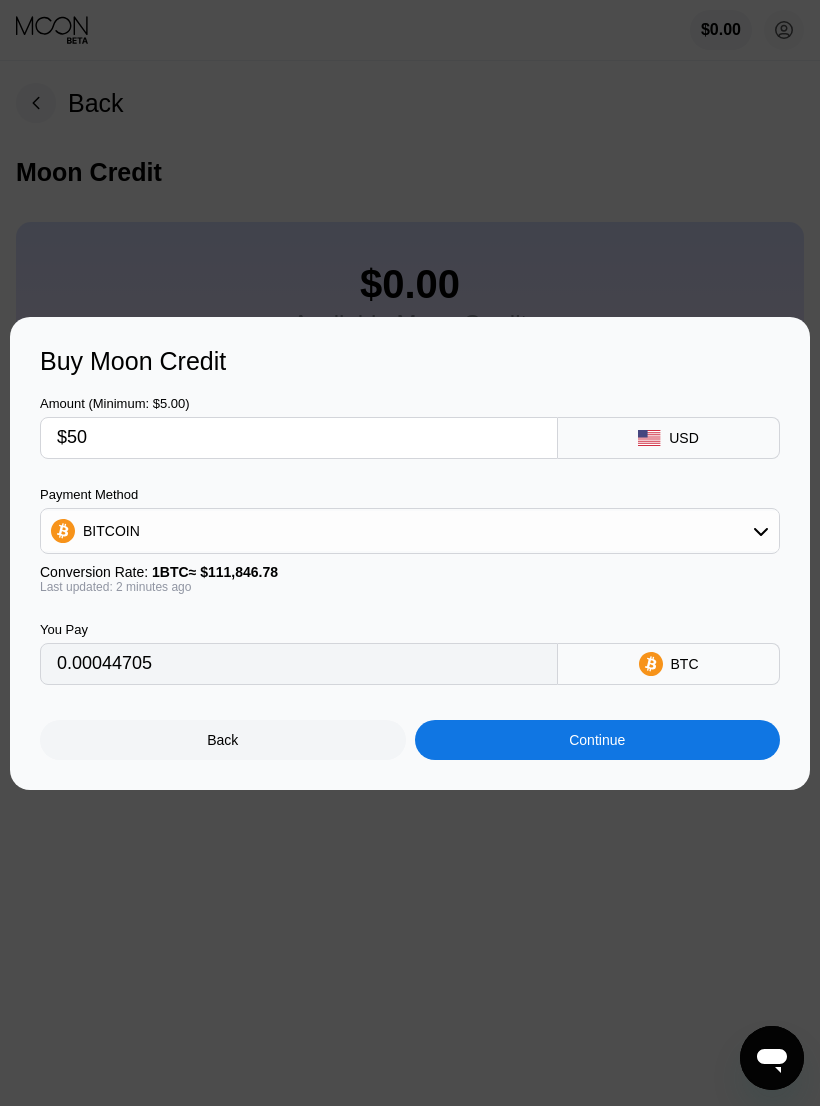 type on "$5" 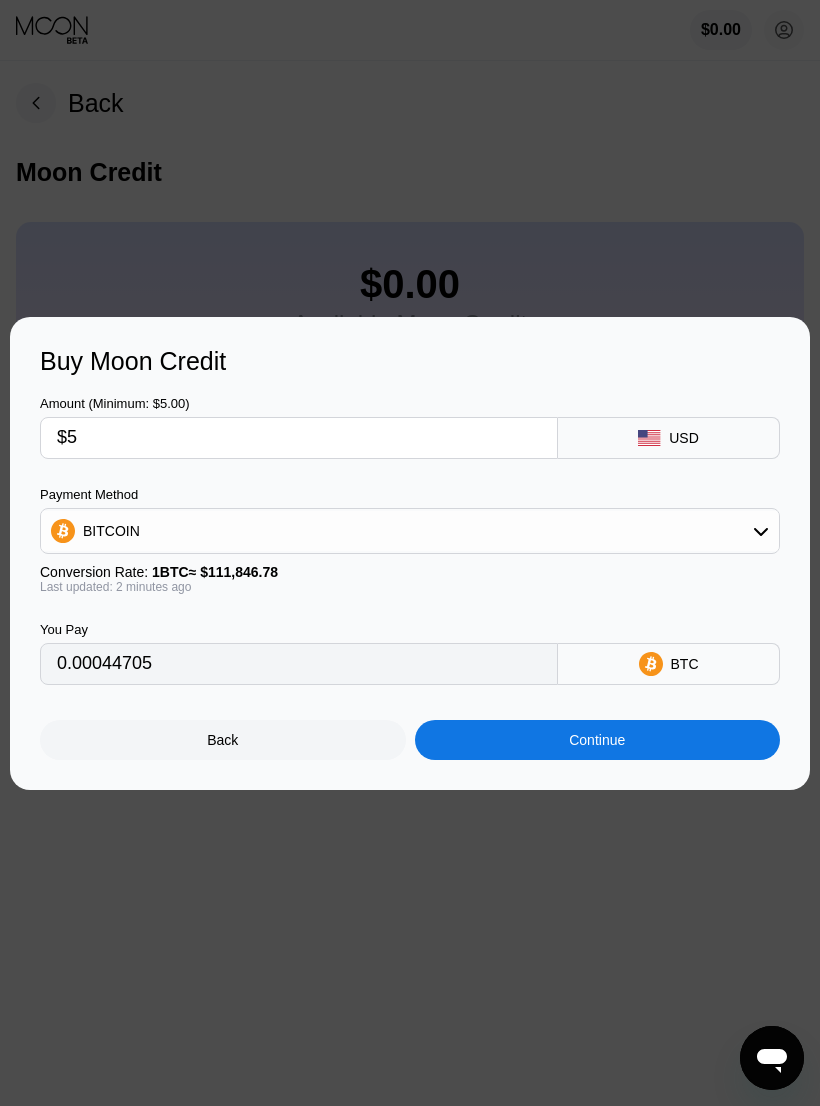 type on "0.00004471" 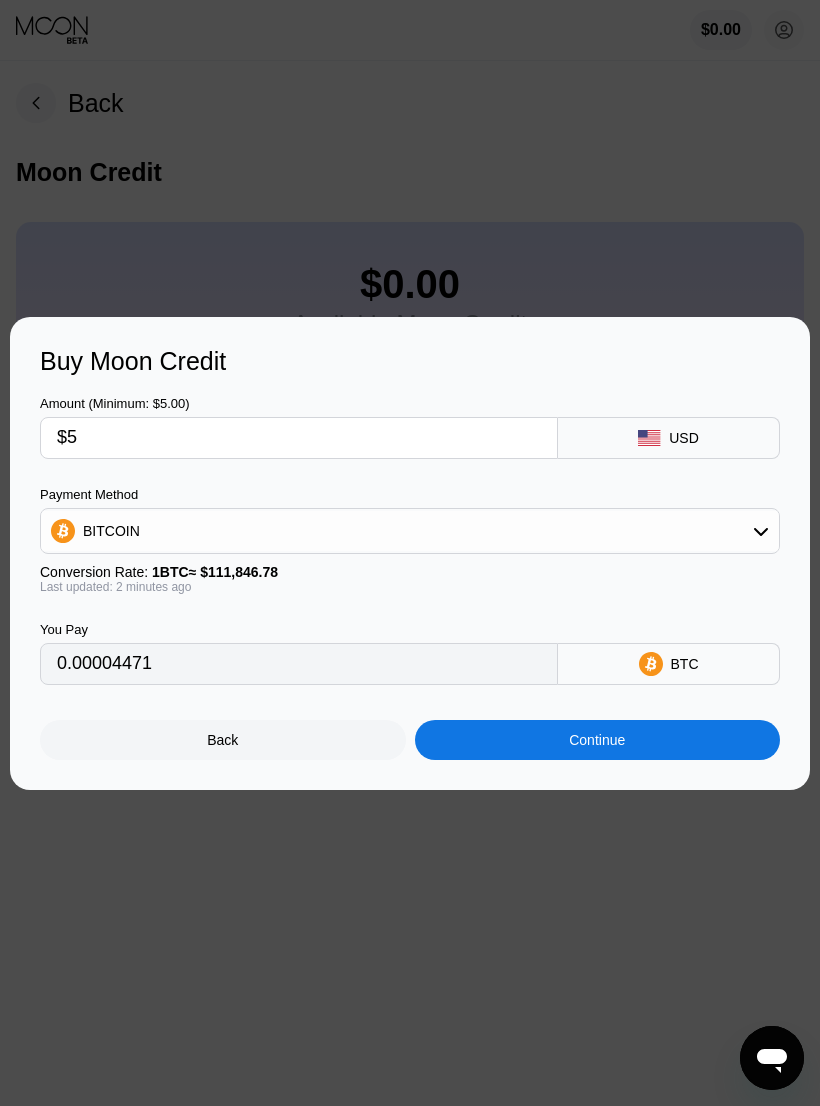 type 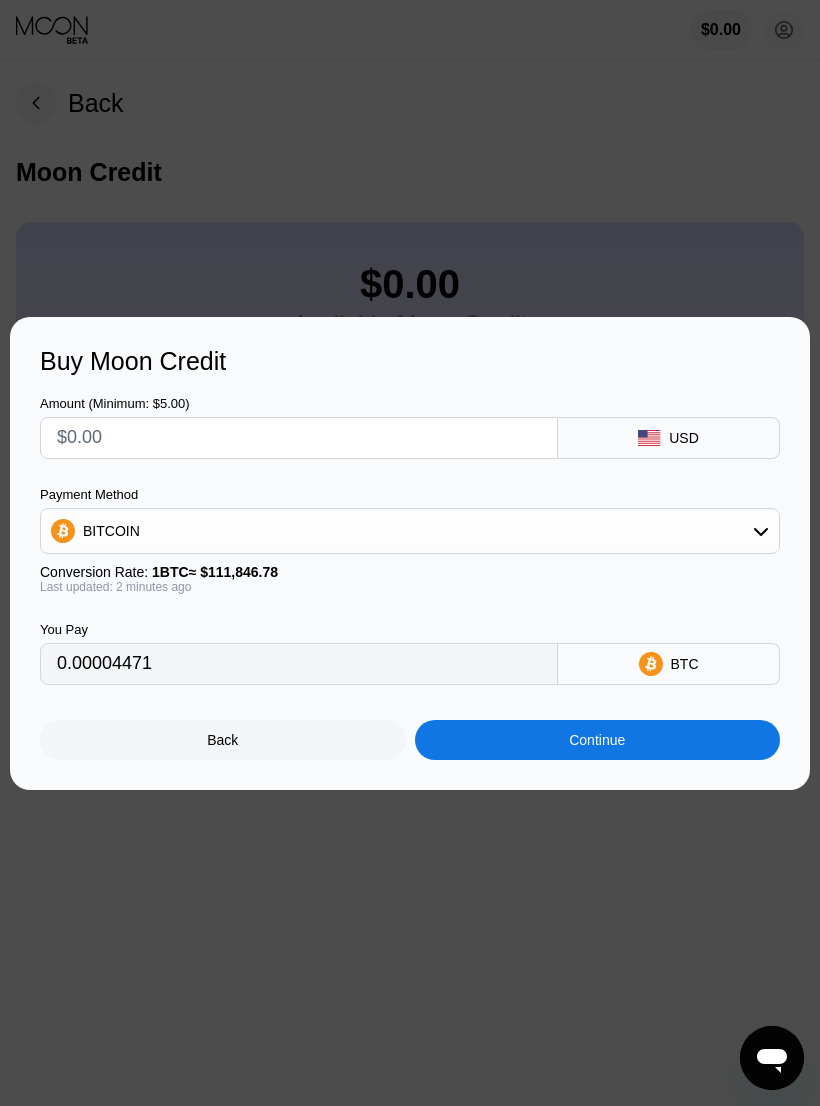 type on "0" 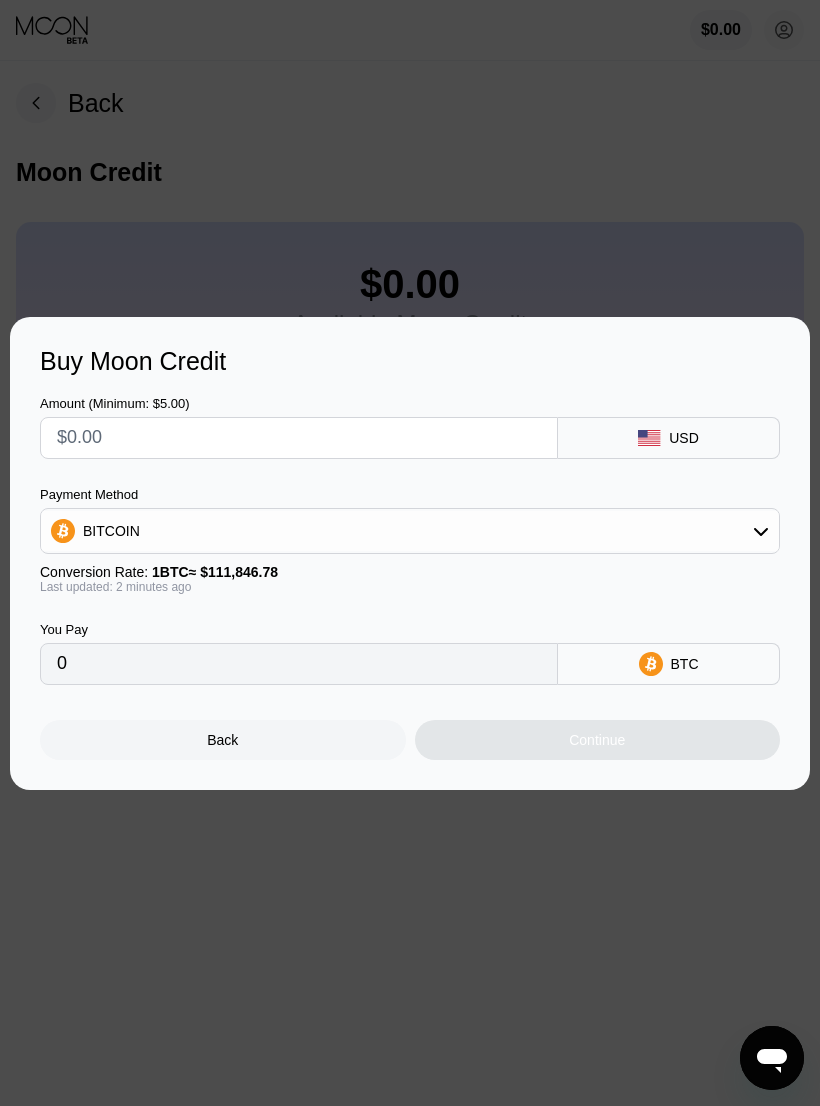 type on "$1" 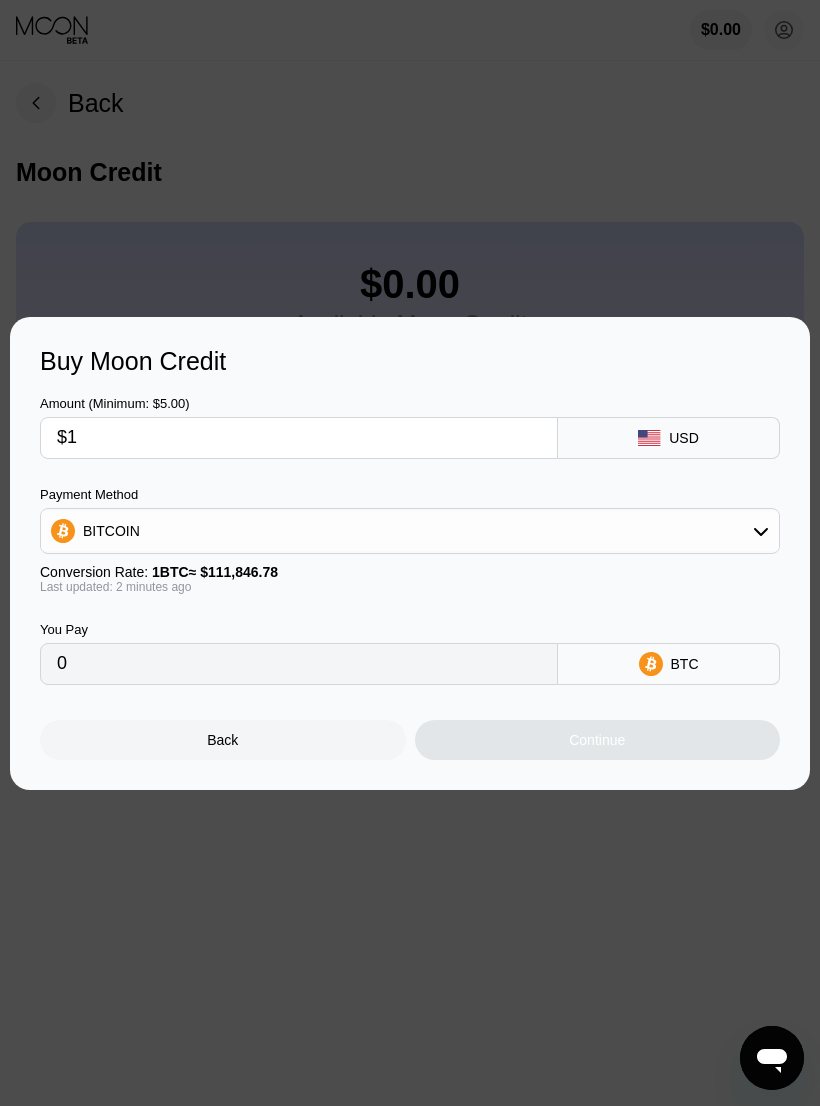 type on "0.00000895" 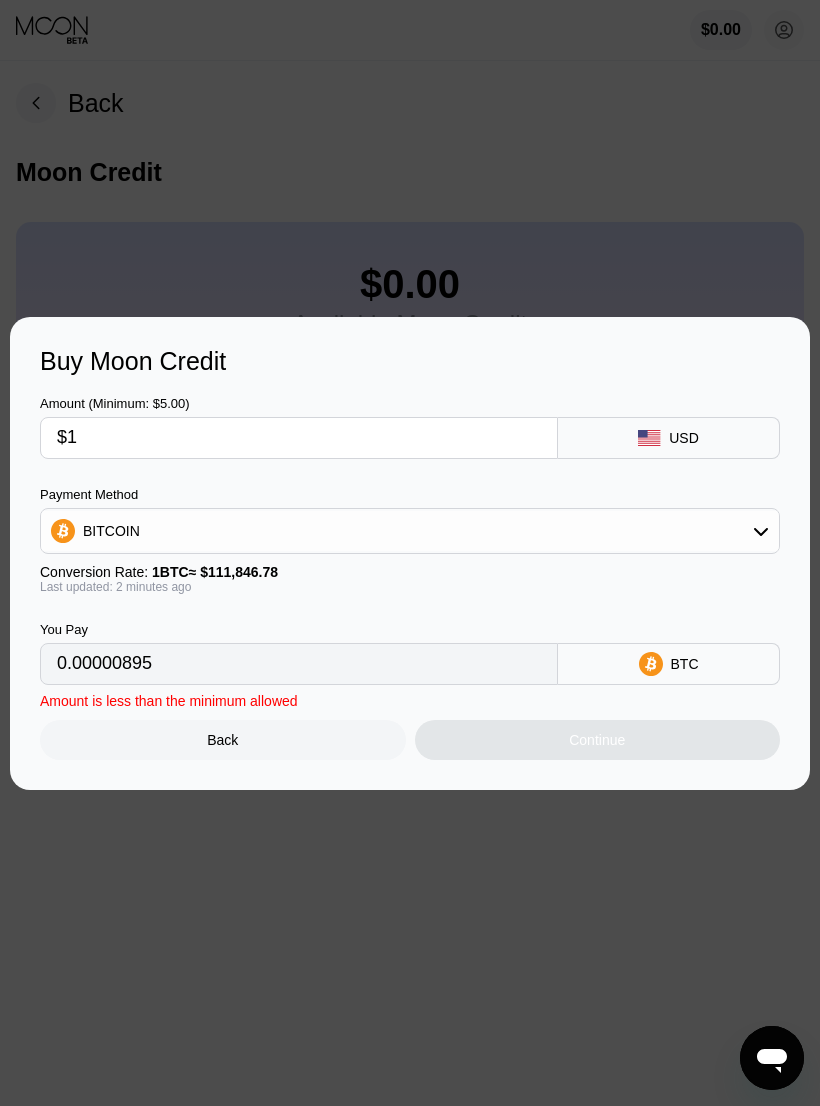 type on "$10" 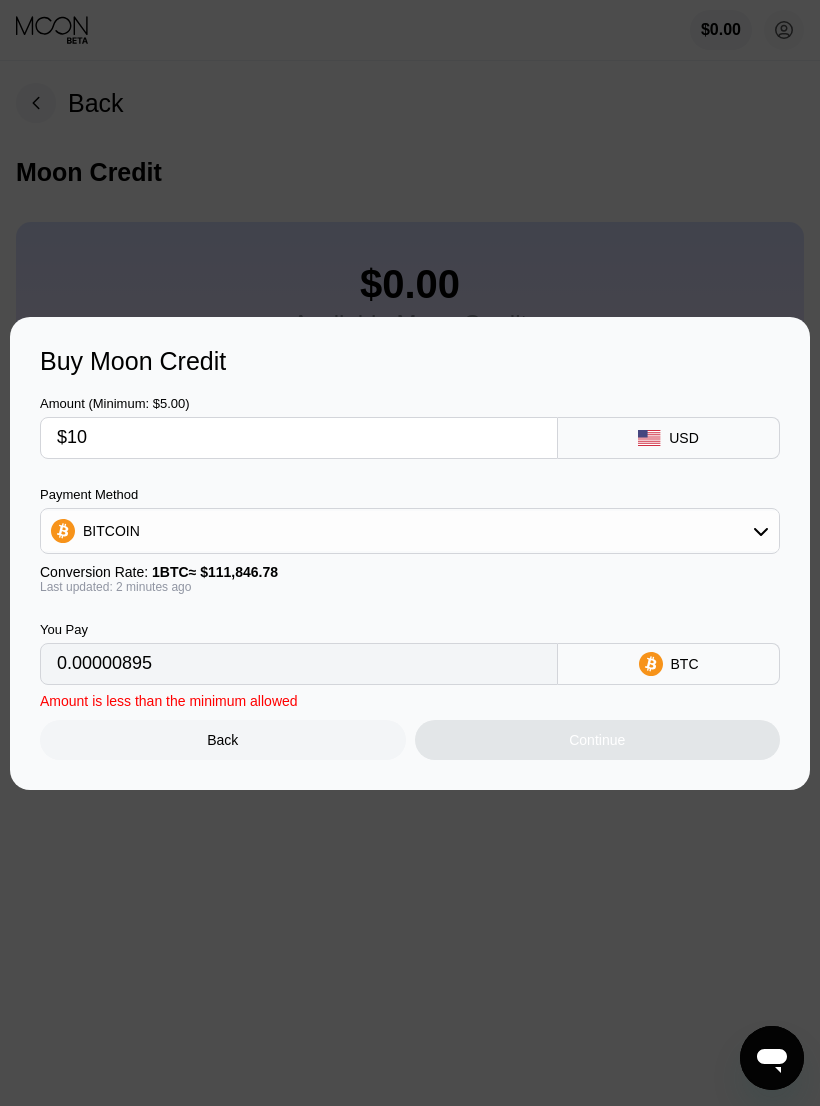 type on "0.00008941" 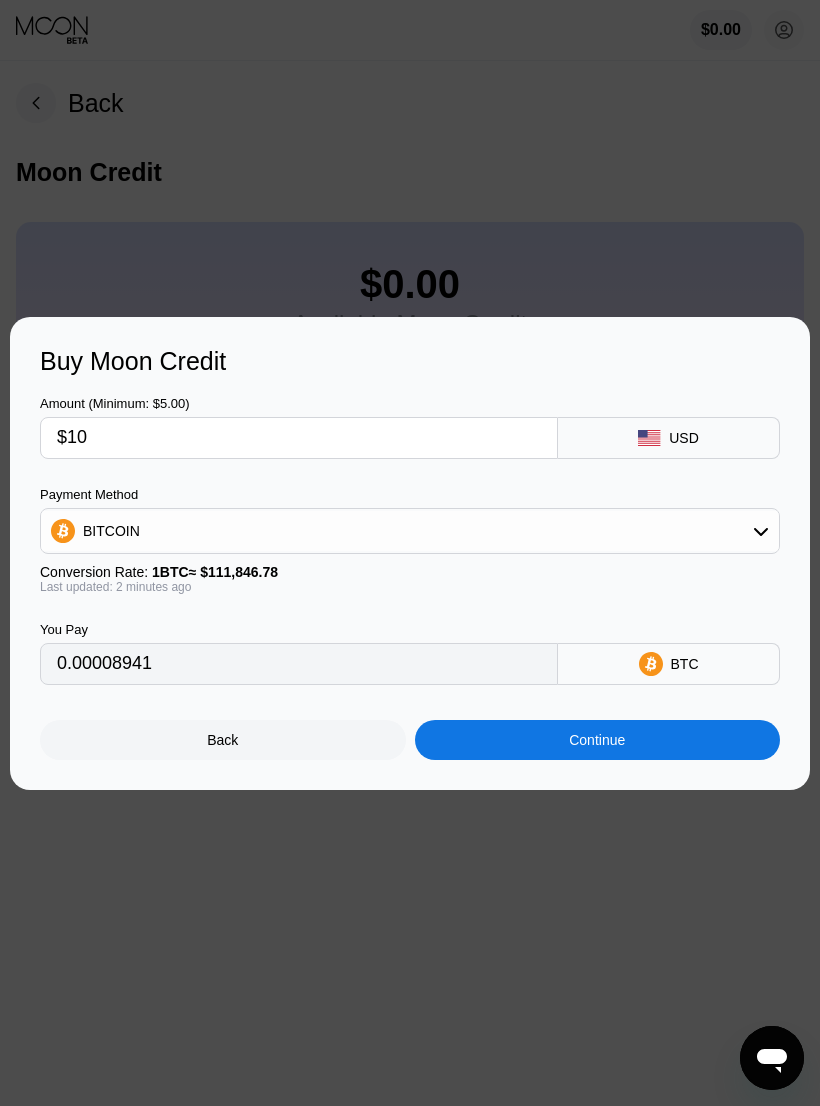 type on "$10" 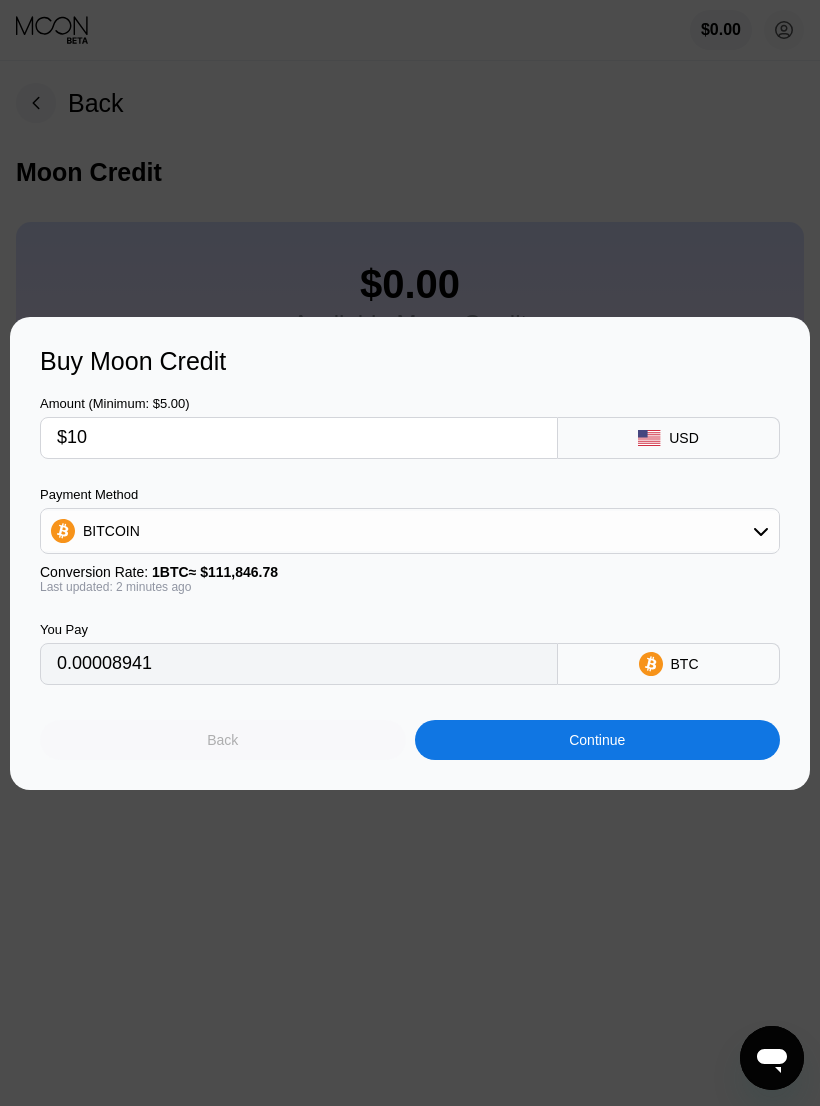click on "Back" at bounding box center (223, 740) 